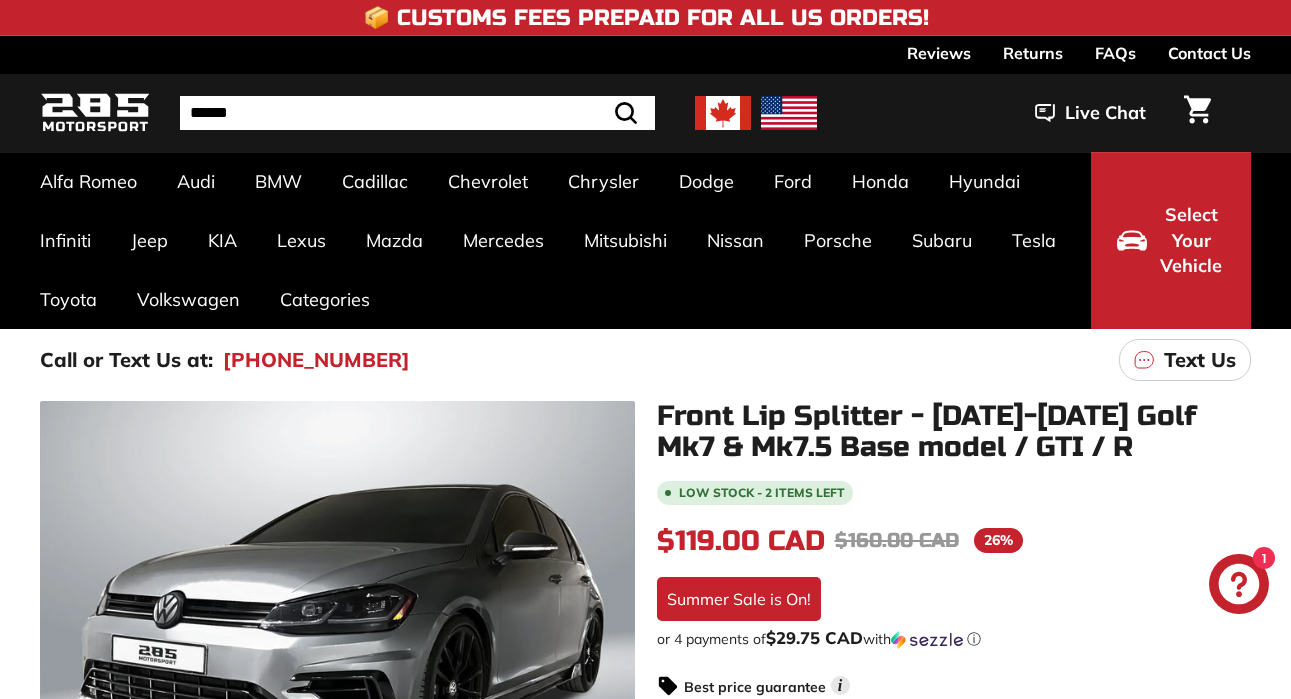 scroll, scrollTop: 0, scrollLeft: 0, axis: both 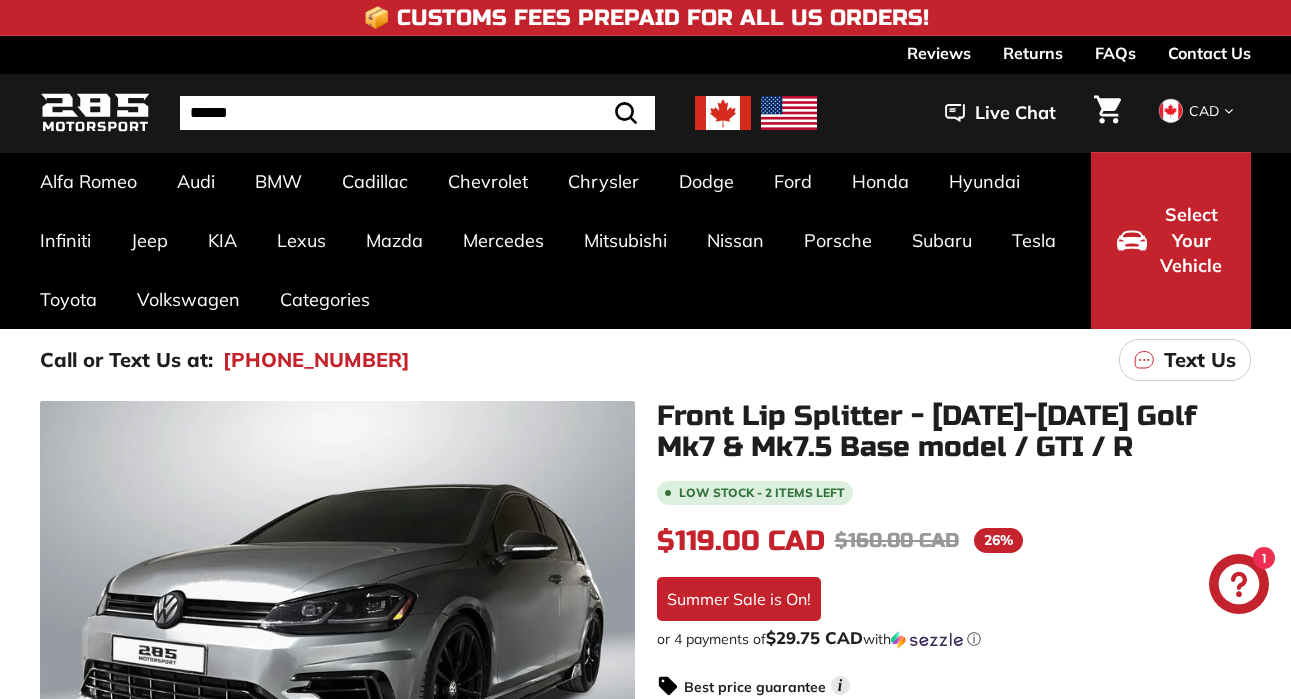 click at bounding box center (417, 113) 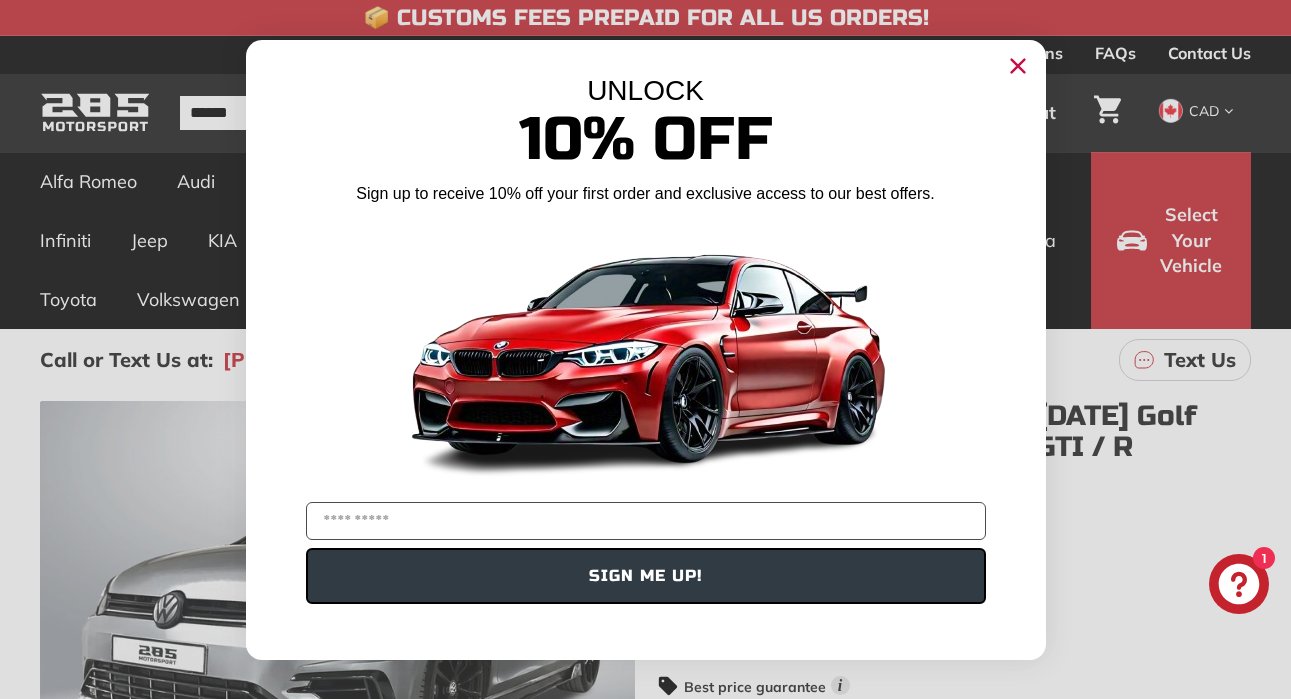click 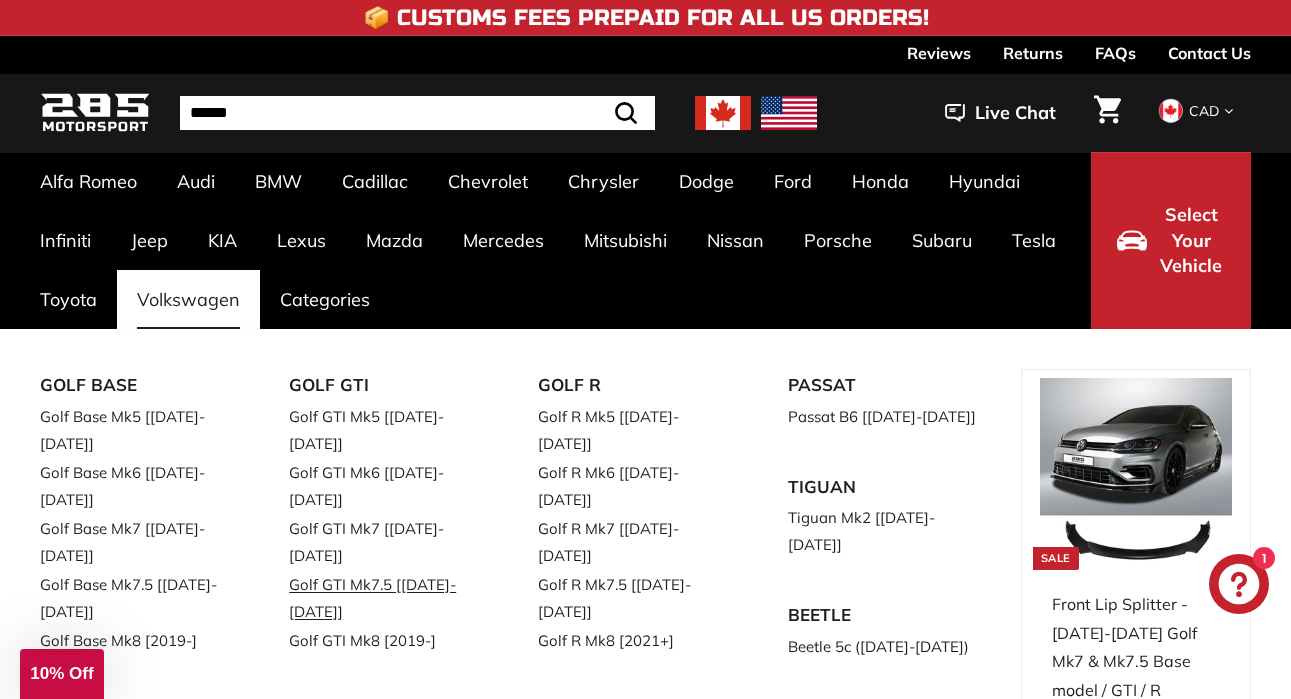 click on "Golf GTI Mk7.5 [[DATE]-[DATE]]" at bounding box center [385, 598] 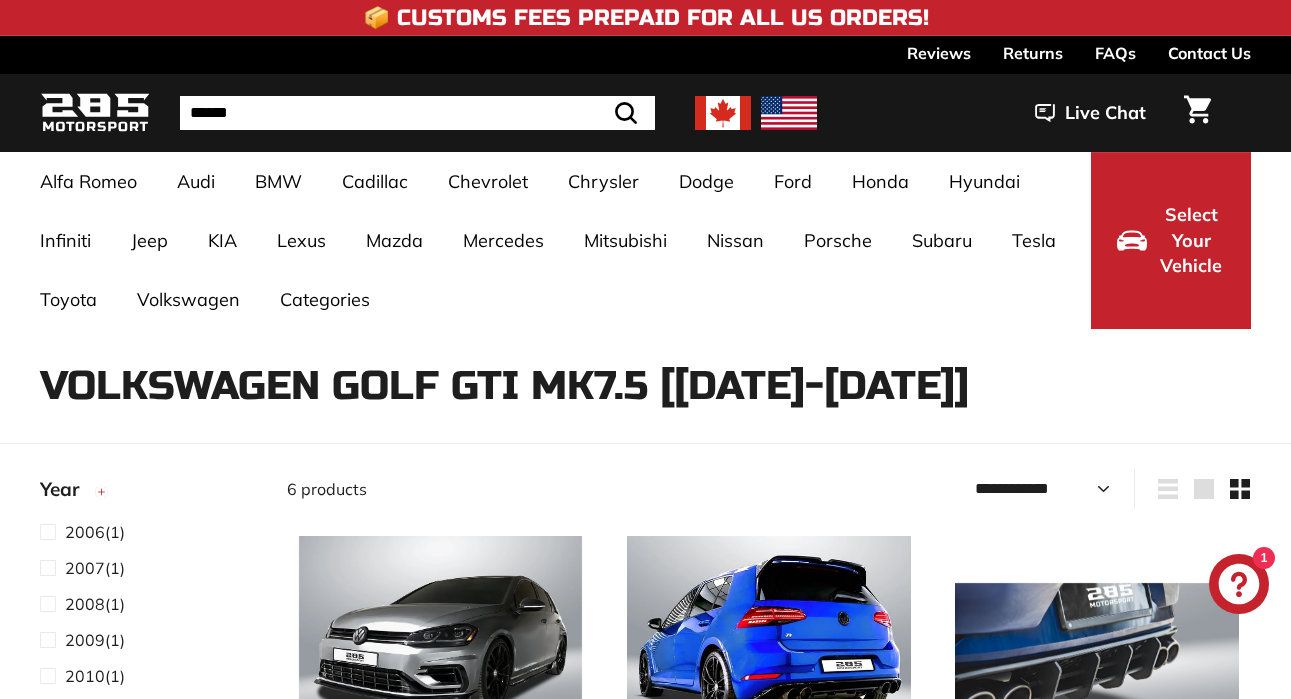 select on "**********" 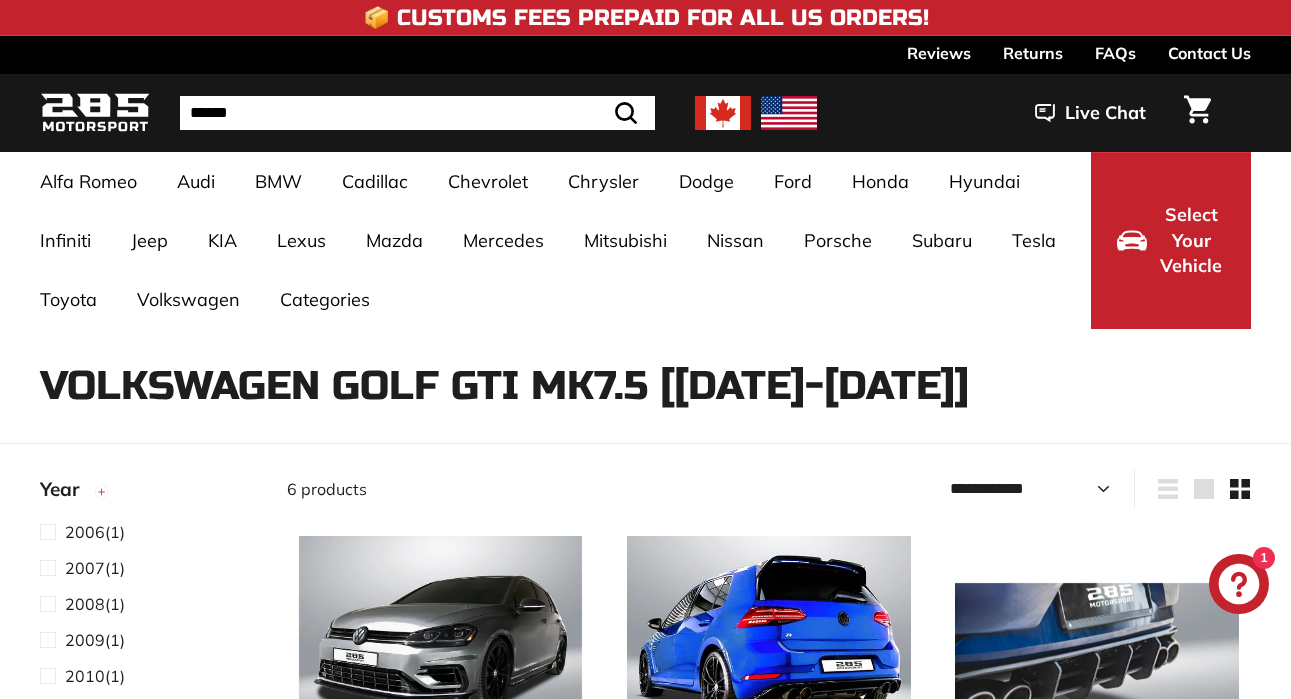 scroll, scrollTop: 0, scrollLeft: 0, axis: both 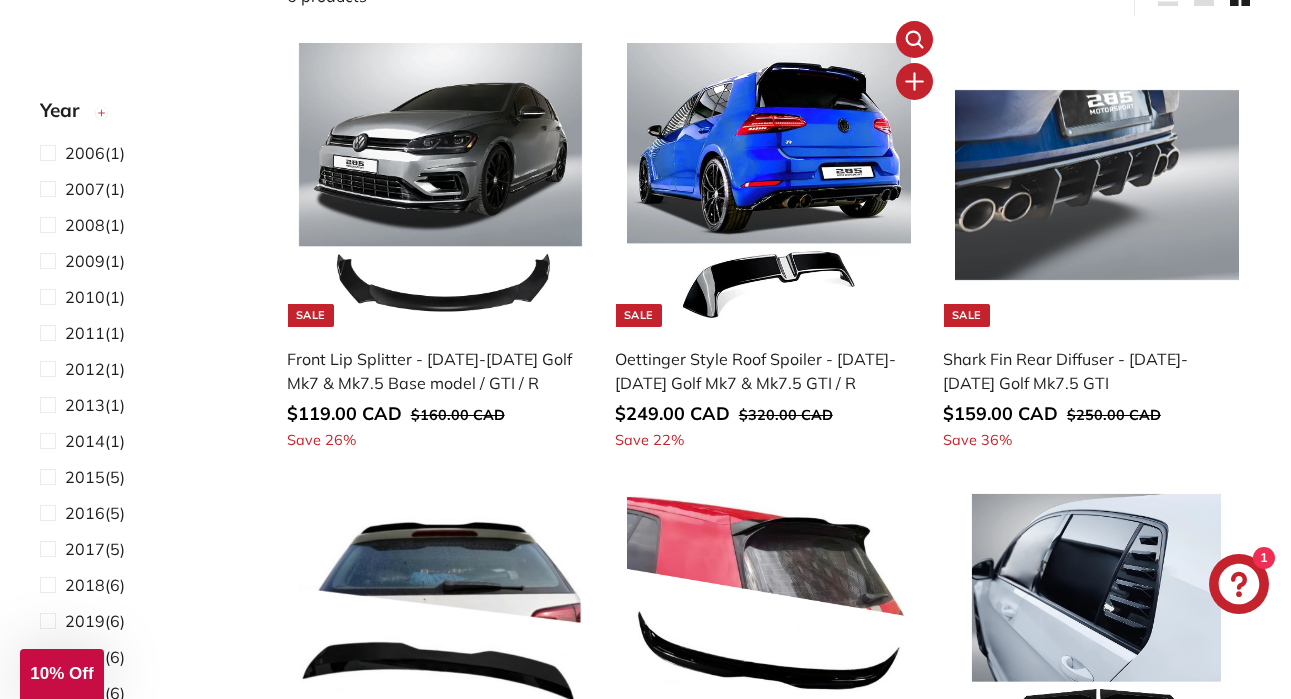 click at bounding box center [769, 185] 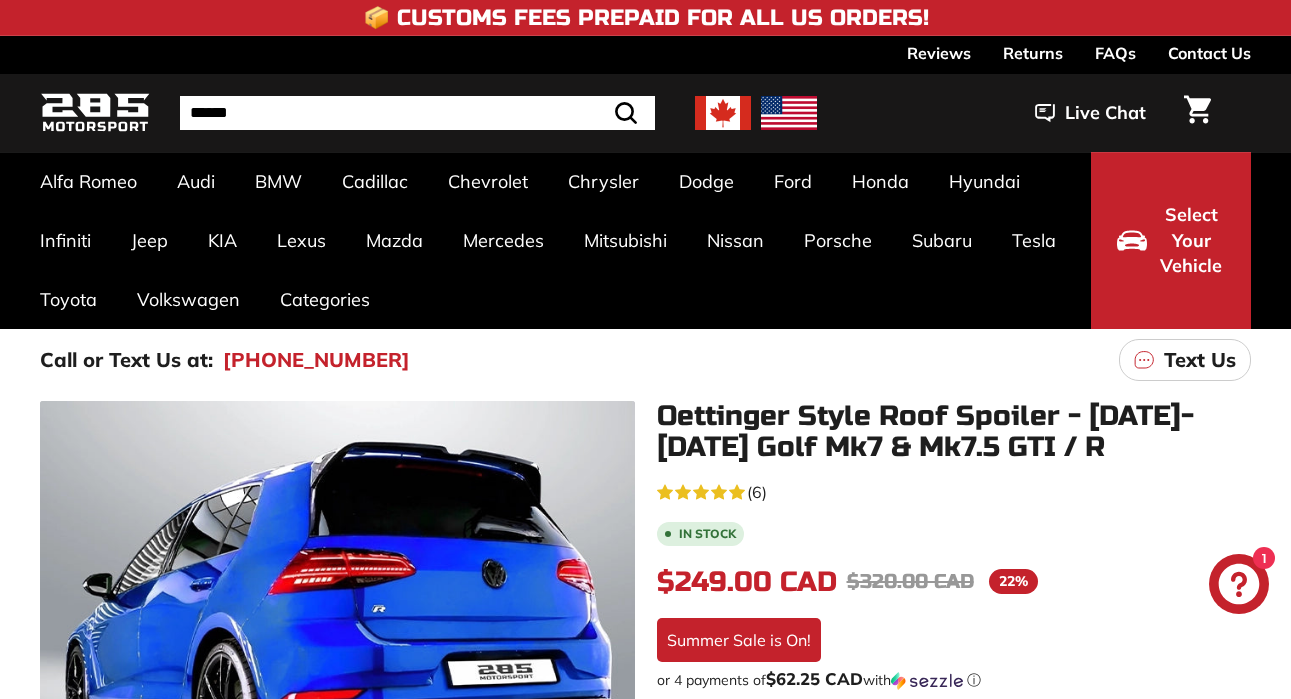scroll, scrollTop: 0, scrollLeft: 0, axis: both 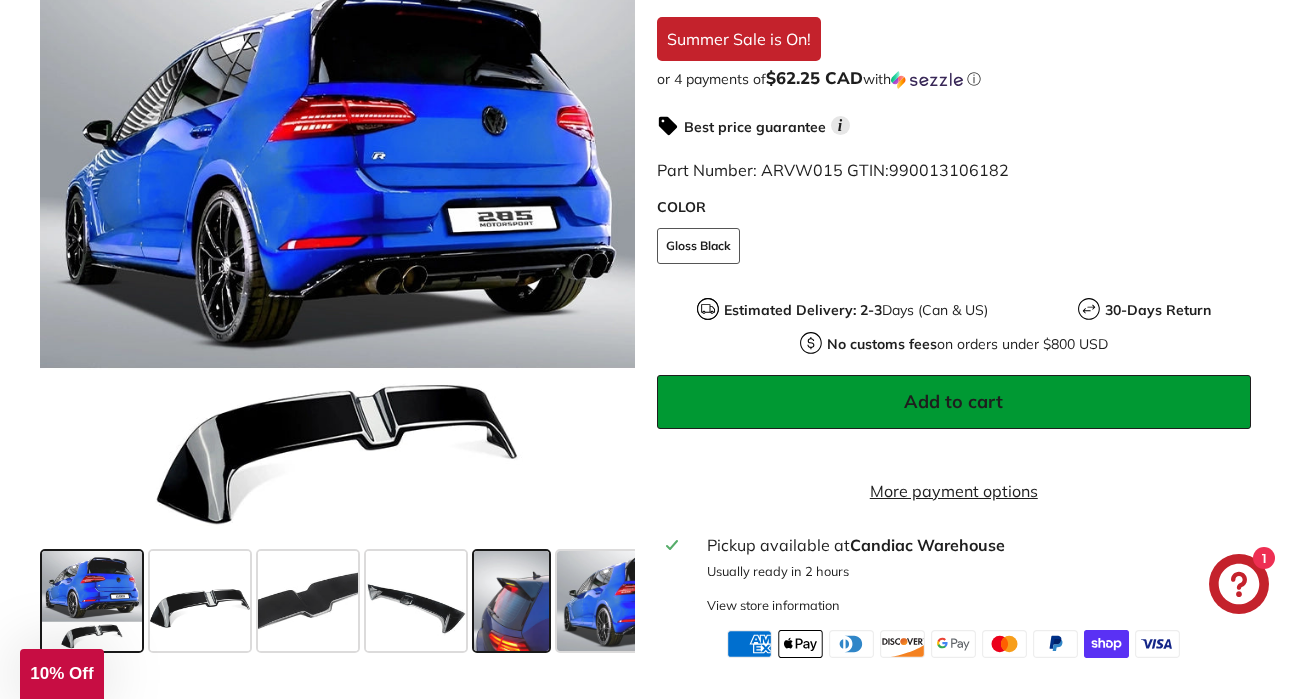 click at bounding box center (511, 600) 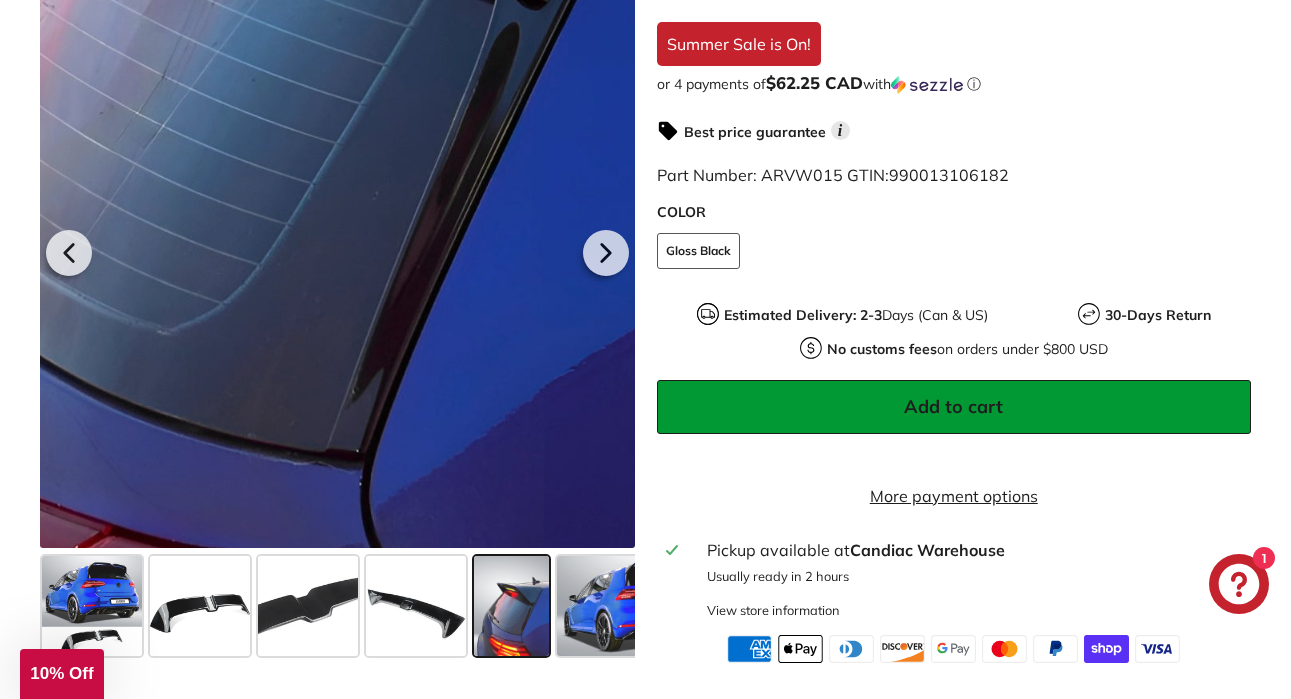 scroll, scrollTop: 566, scrollLeft: 0, axis: vertical 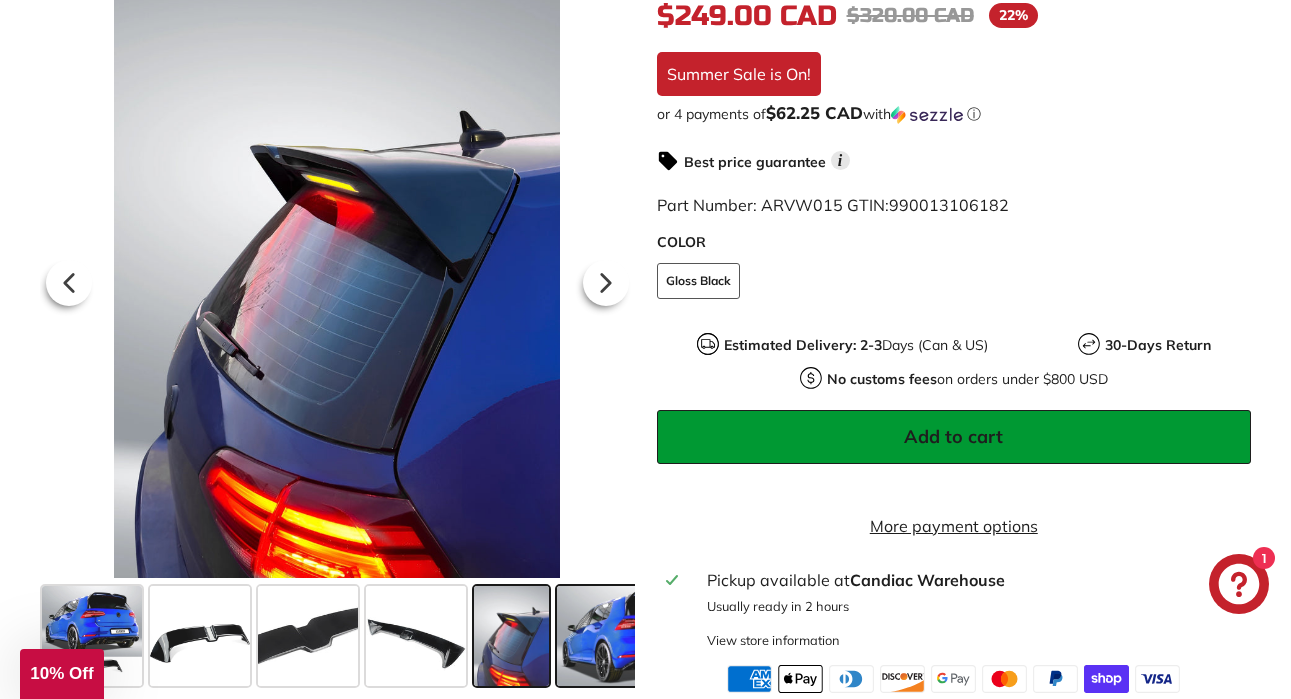click at bounding box center [632, 635] 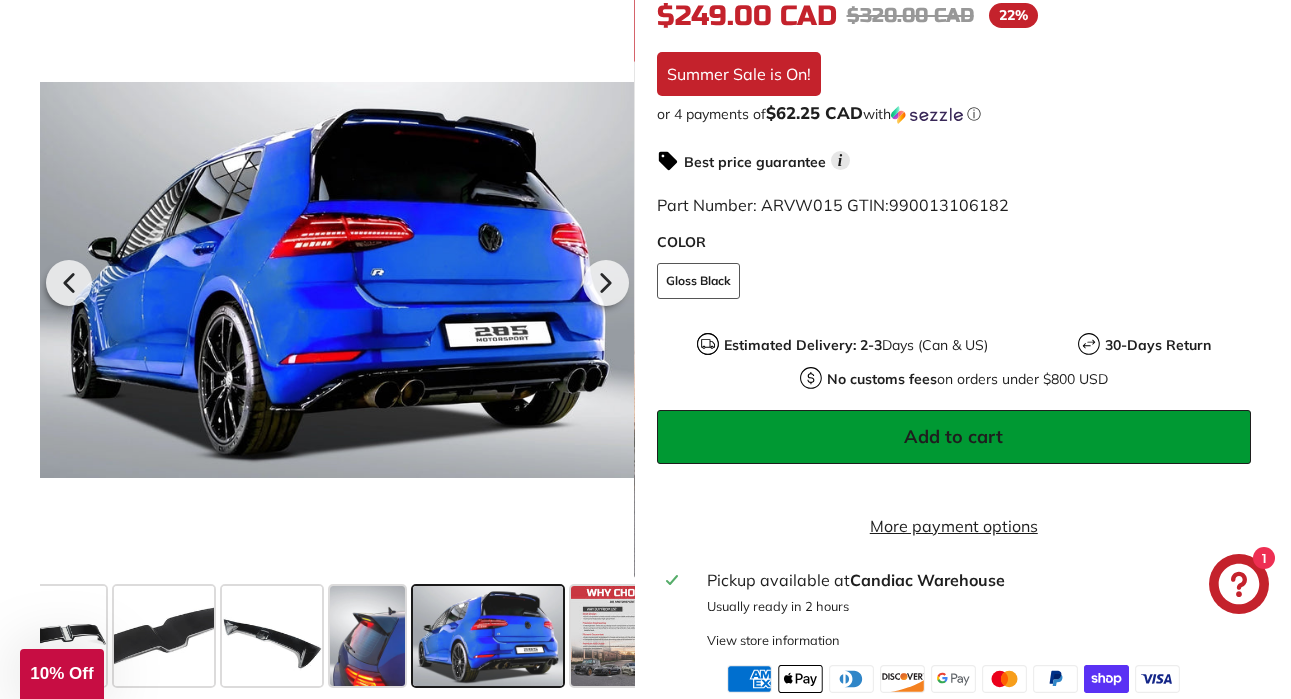 scroll, scrollTop: 0, scrollLeft: 184, axis: horizontal 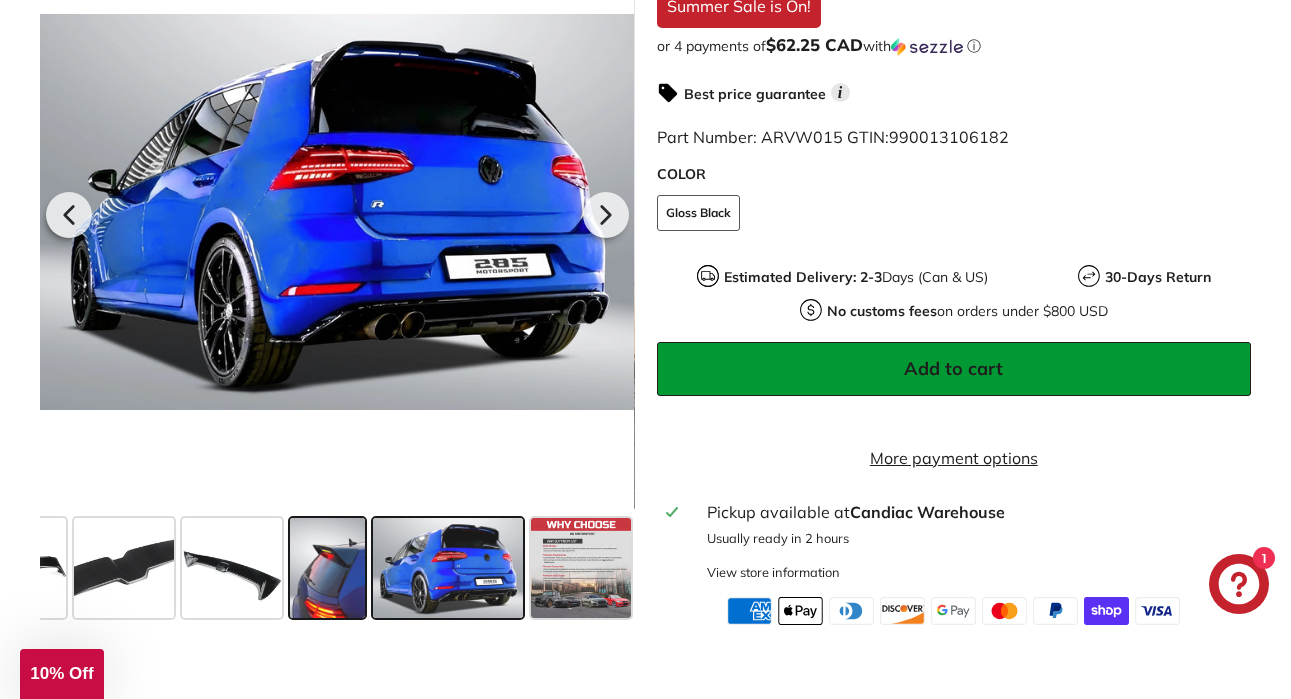 click at bounding box center (327, 567) 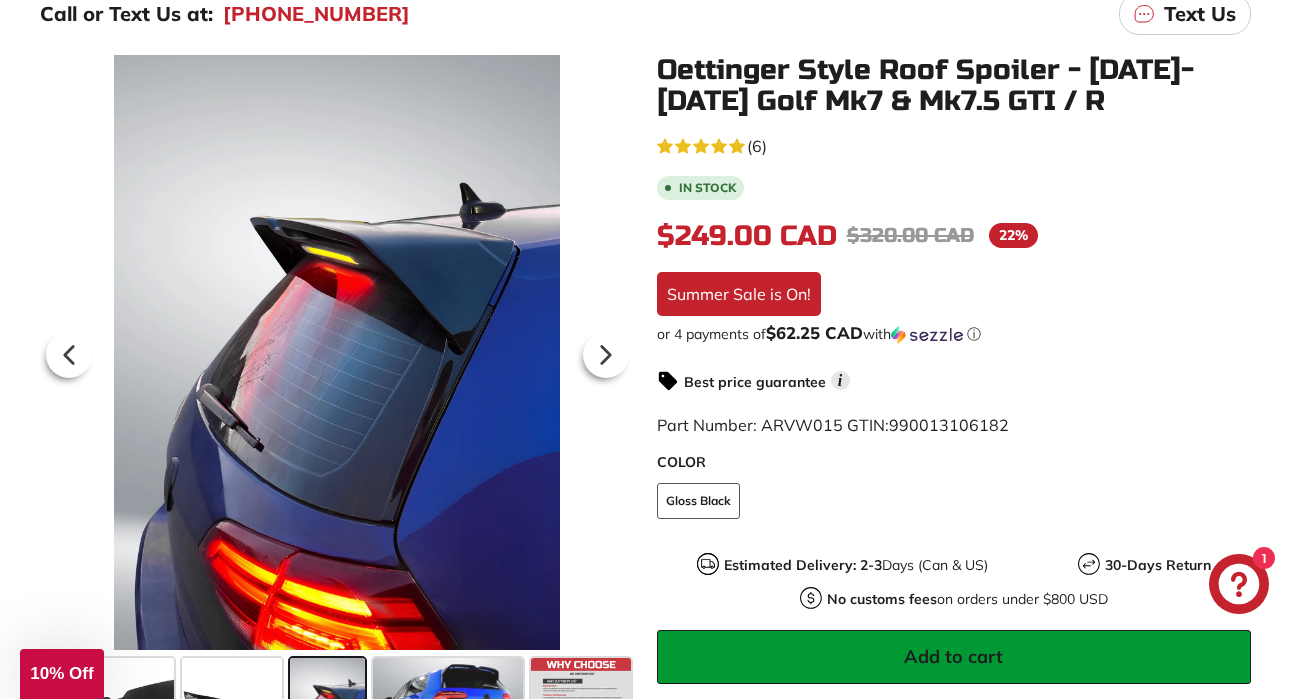 scroll, scrollTop: 360, scrollLeft: 0, axis: vertical 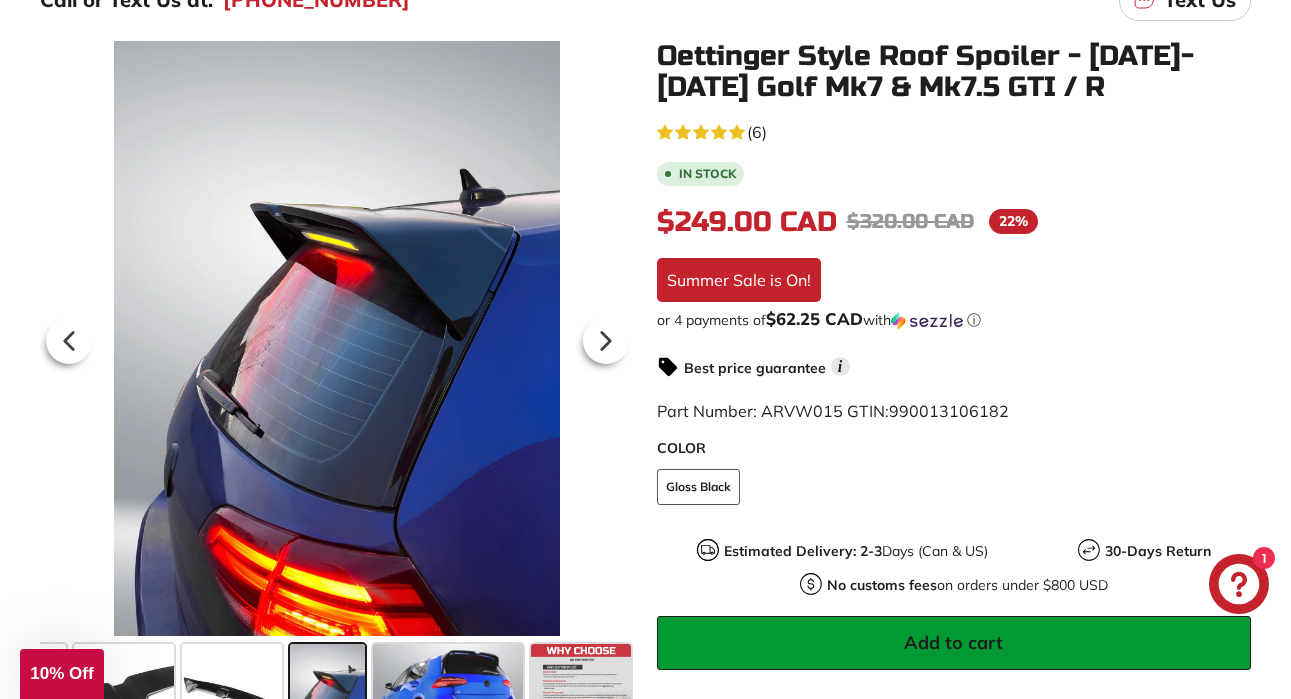 drag, startPoint x: 661, startPoint y: 49, endPoint x: 1108, endPoint y: 65, distance: 447.28625 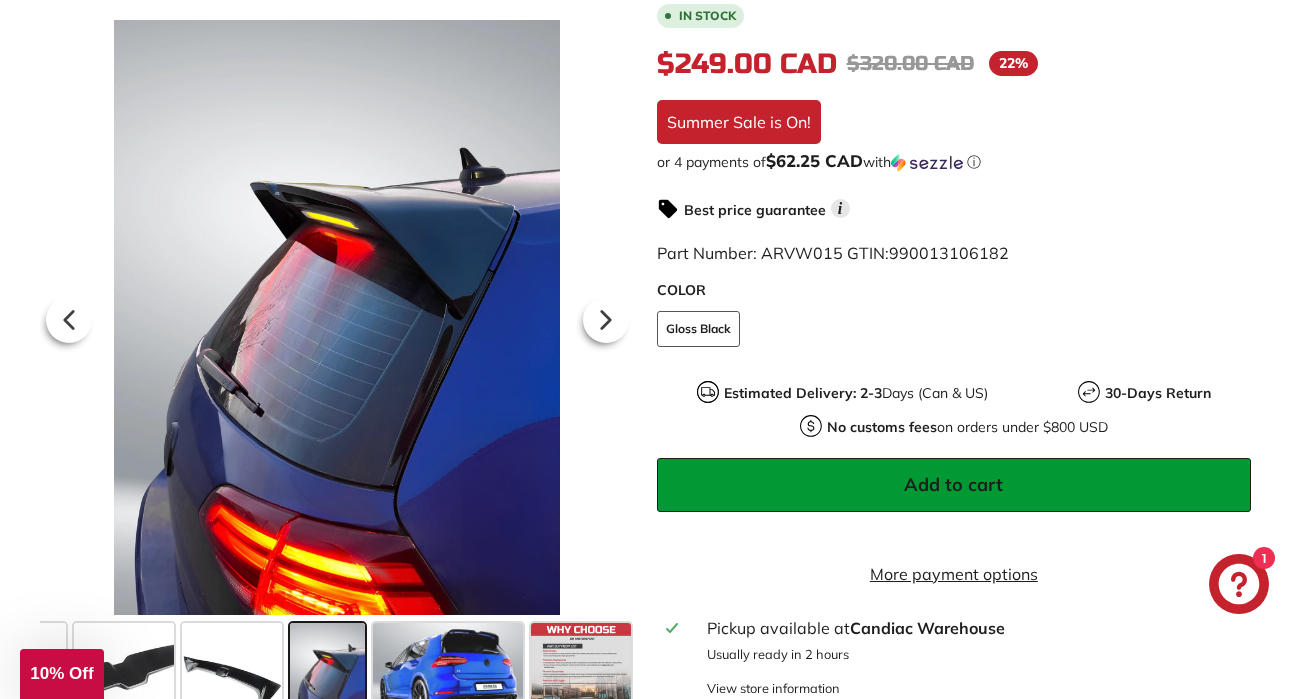 scroll, scrollTop: 601, scrollLeft: 0, axis: vertical 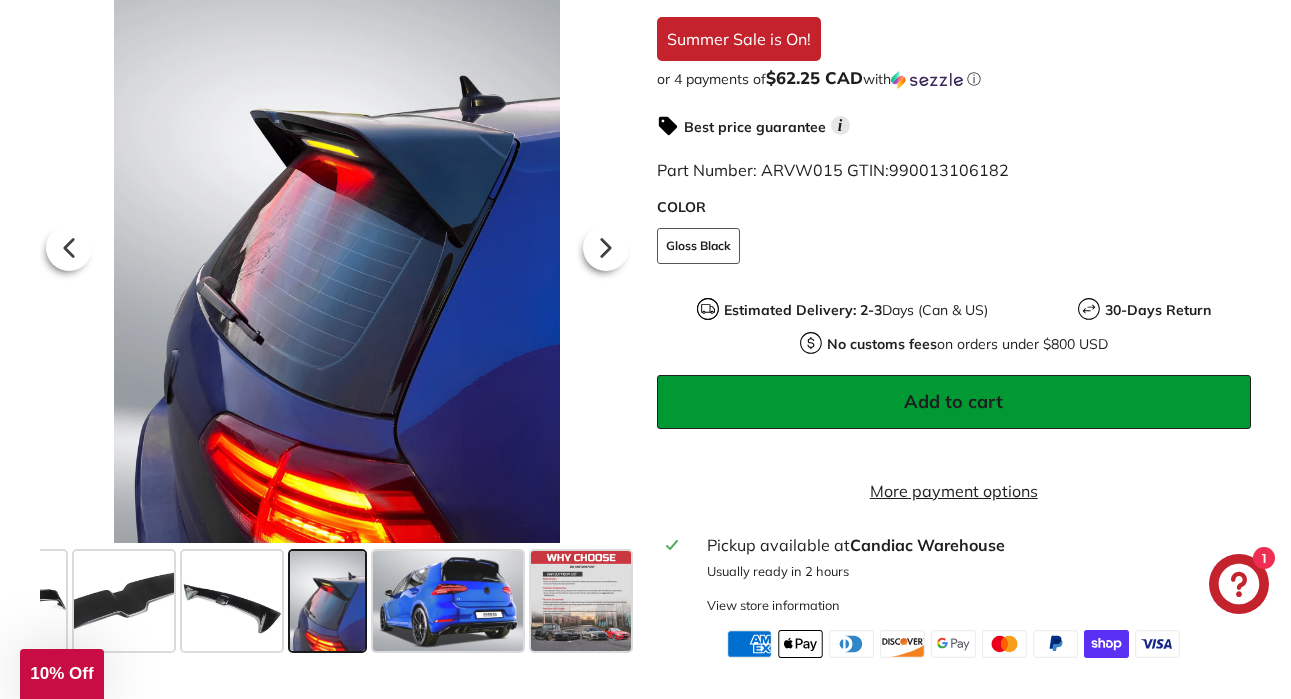 click on "Add to cart" at bounding box center (954, 402) 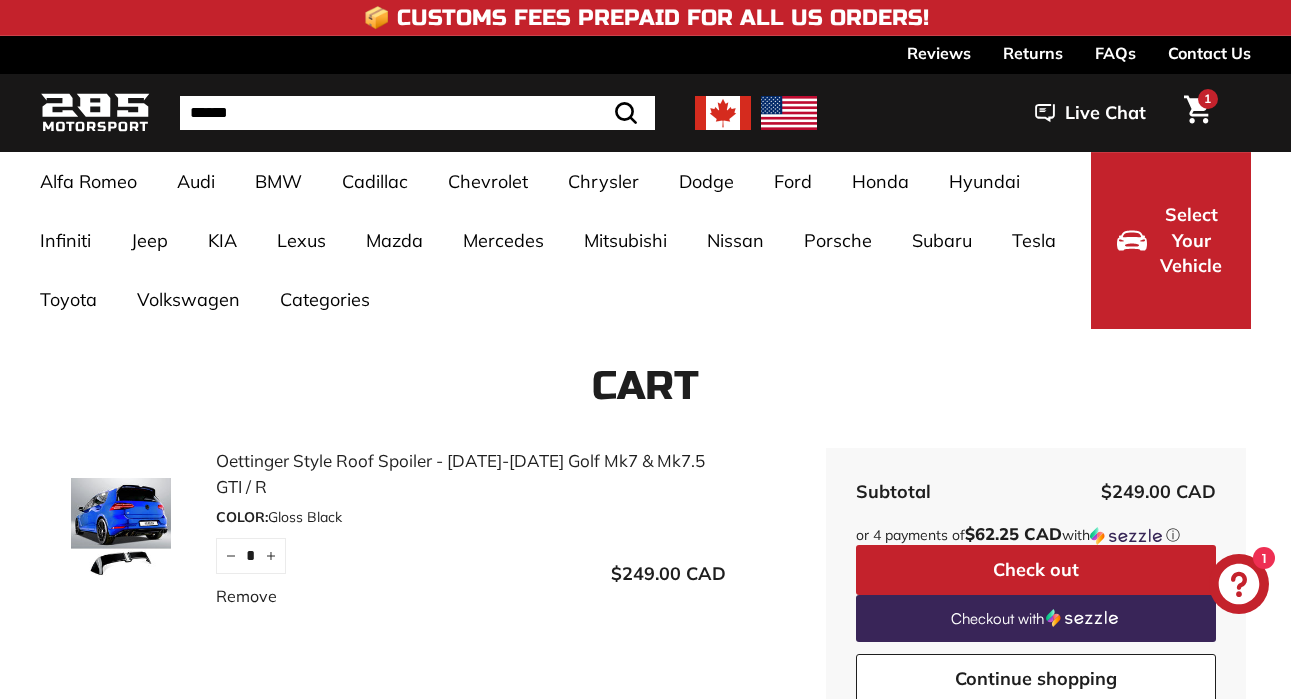scroll, scrollTop: 0, scrollLeft: 0, axis: both 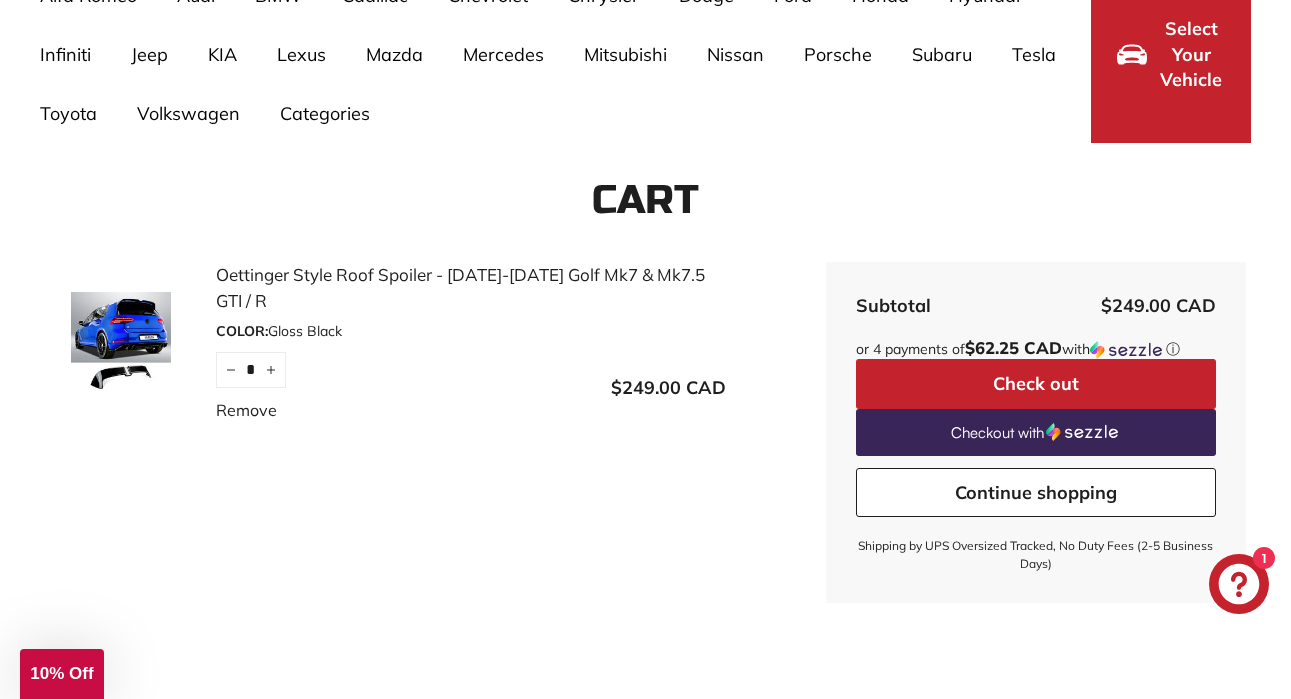 click on "Continue shopping" at bounding box center [1036, 493] 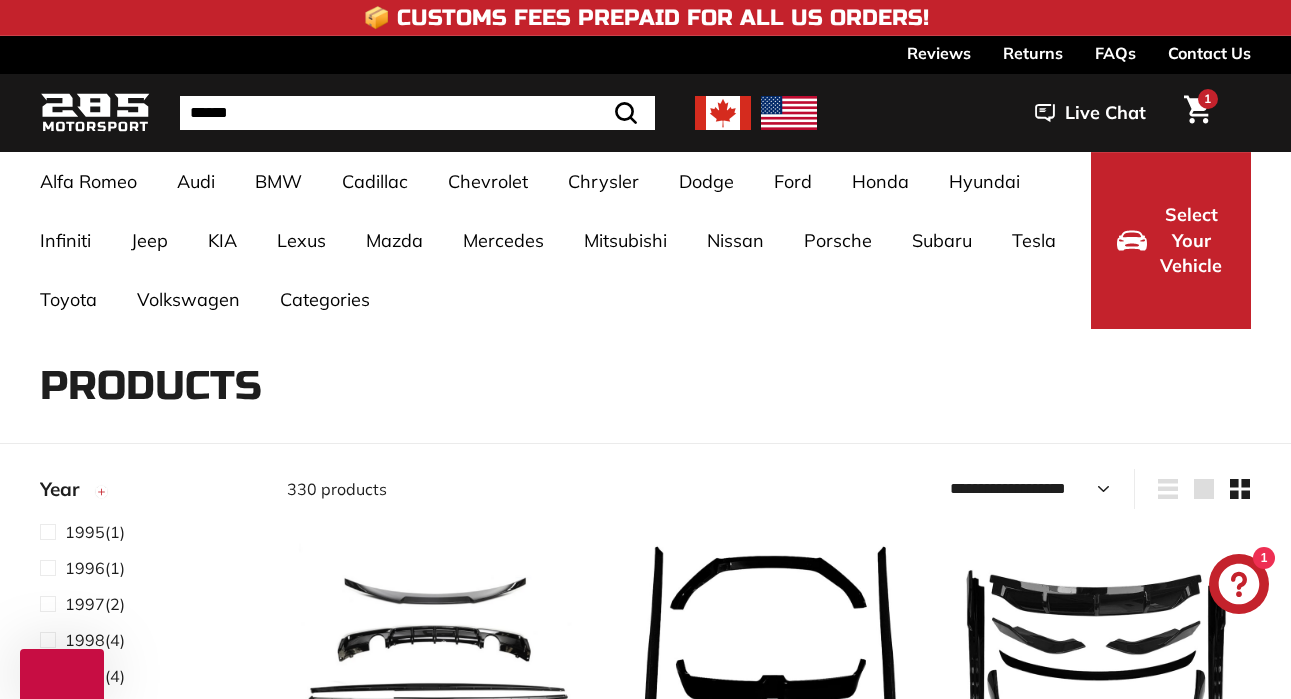 scroll, scrollTop: 0, scrollLeft: 0, axis: both 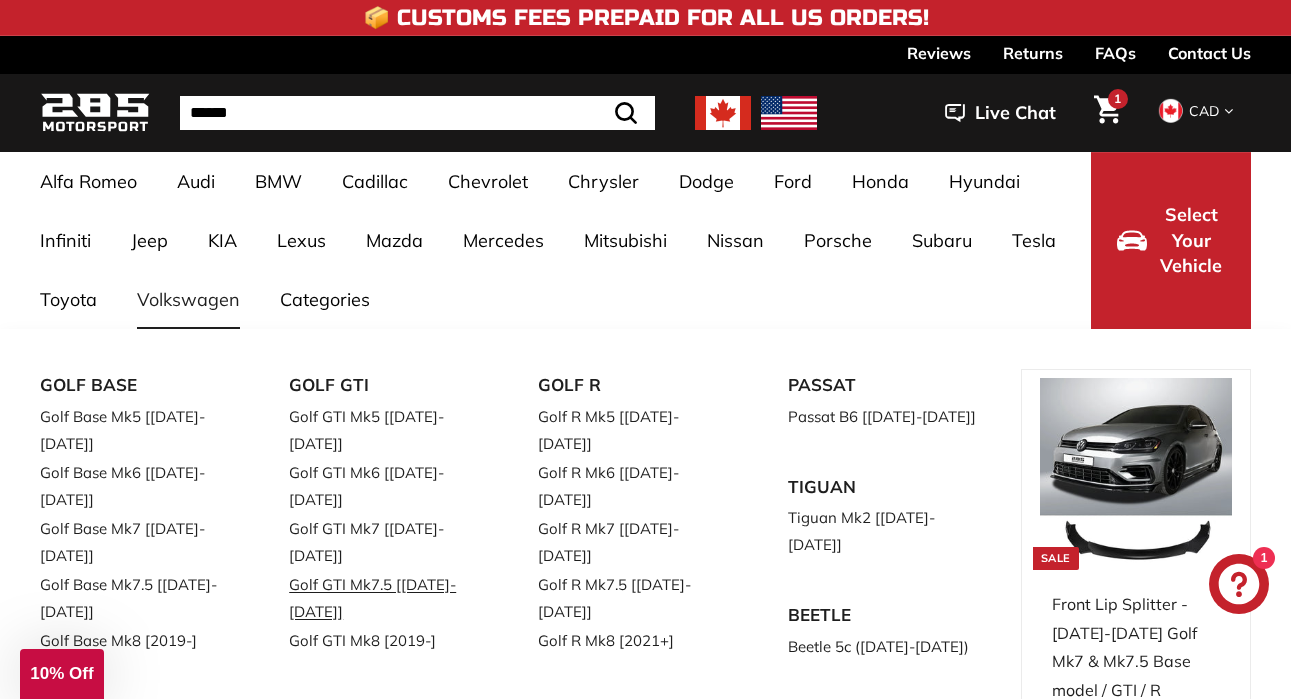 click on "Golf GTI Mk7.5 [[DATE]-[DATE]]" at bounding box center [385, 598] 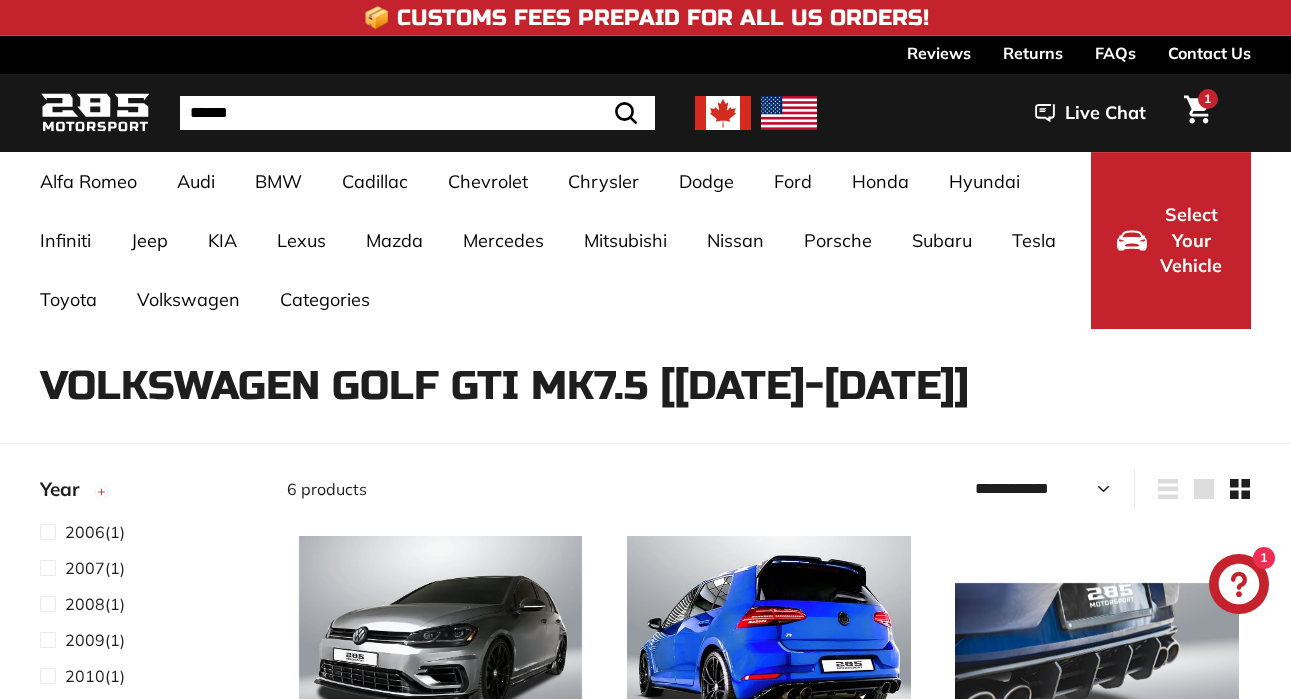 select on "**********" 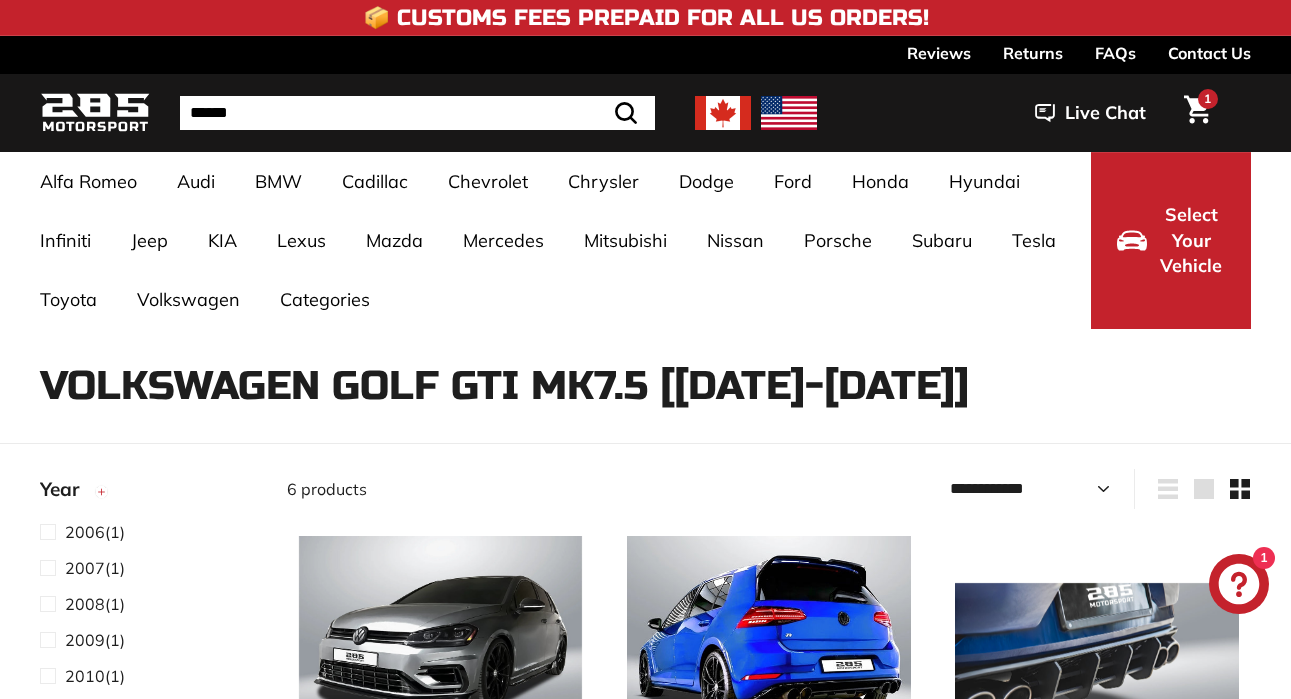 scroll, scrollTop: 0, scrollLeft: 0, axis: both 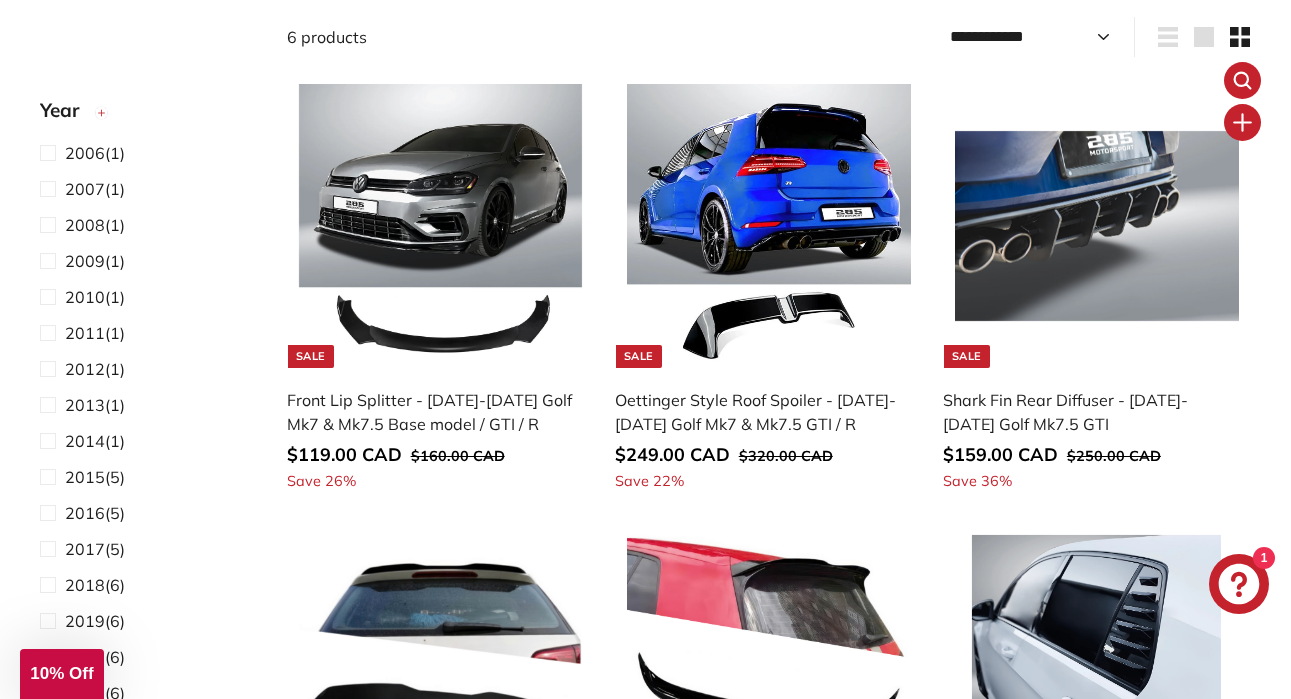 click at bounding box center (1097, 226) 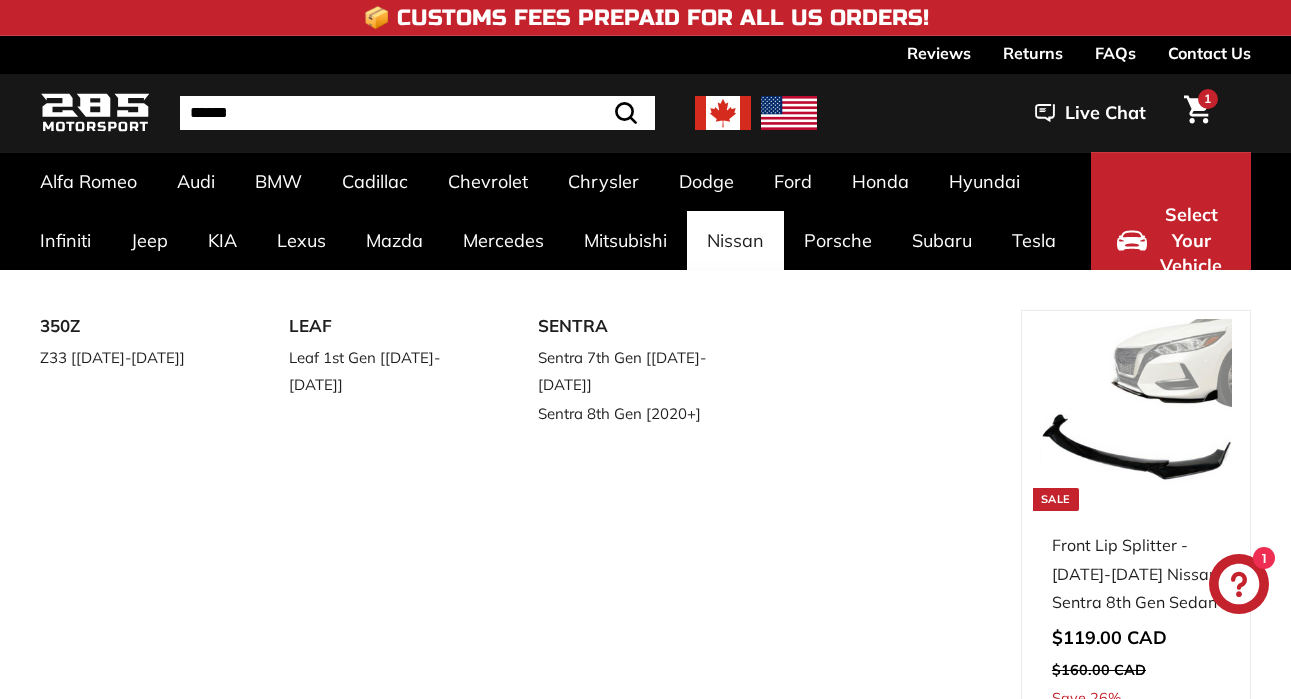 scroll, scrollTop: 0, scrollLeft: 0, axis: both 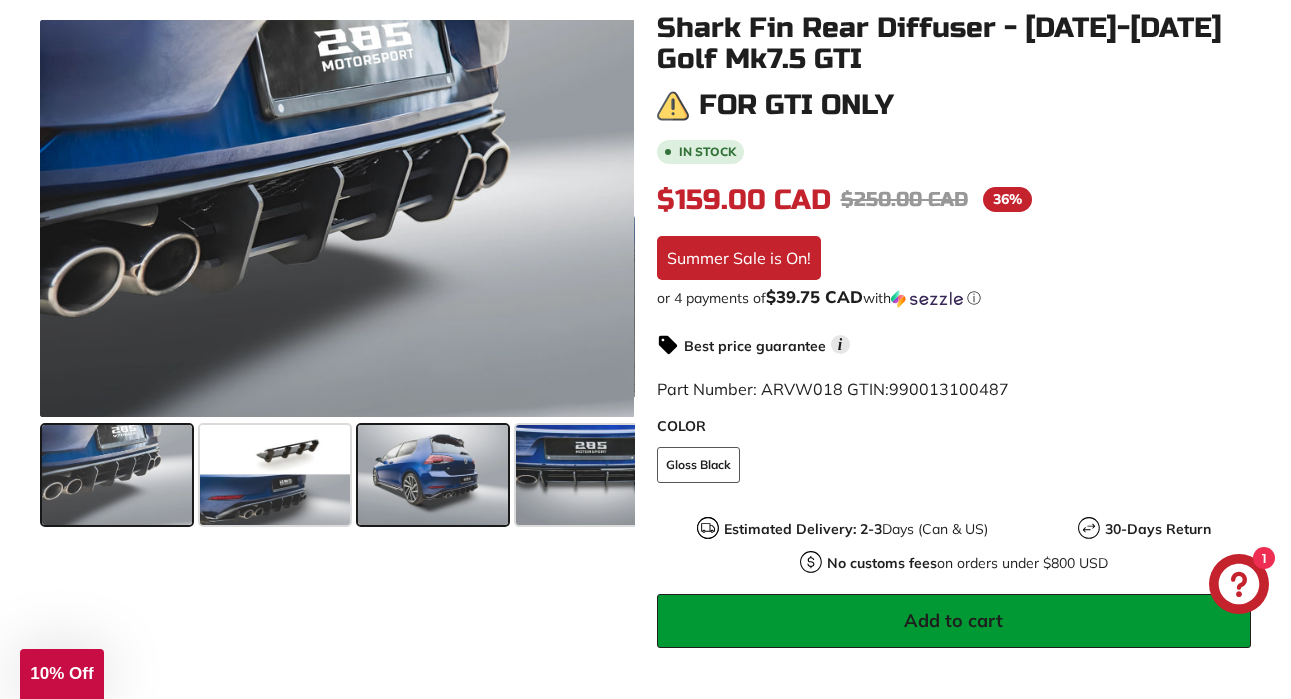 click at bounding box center (433, 475) 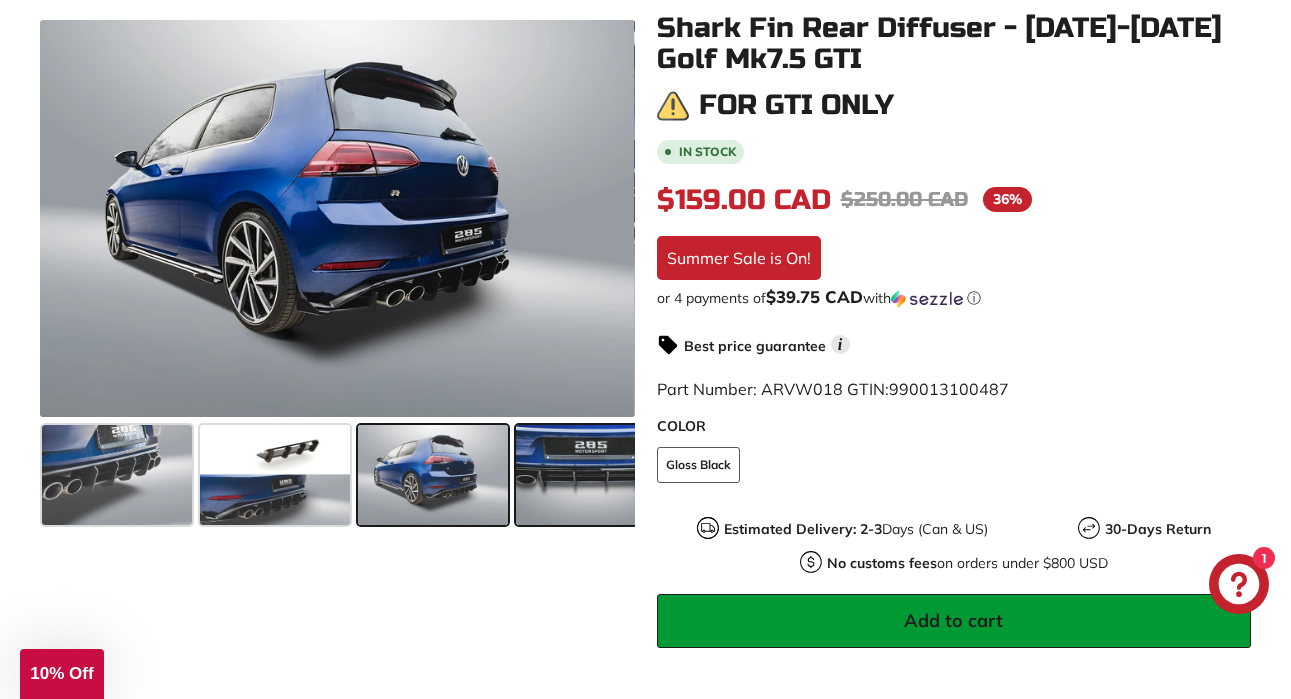 click at bounding box center [591, 475] 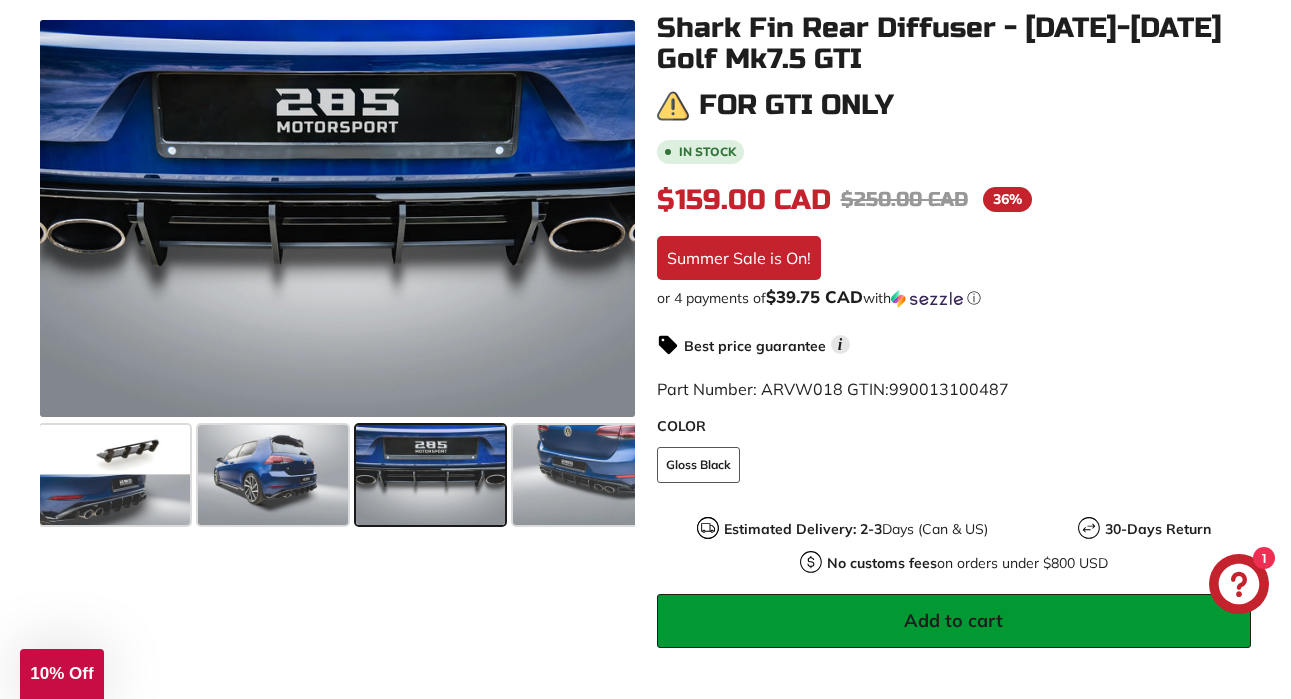 scroll, scrollTop: 0, scrollLeft: 253, axis: horizontal 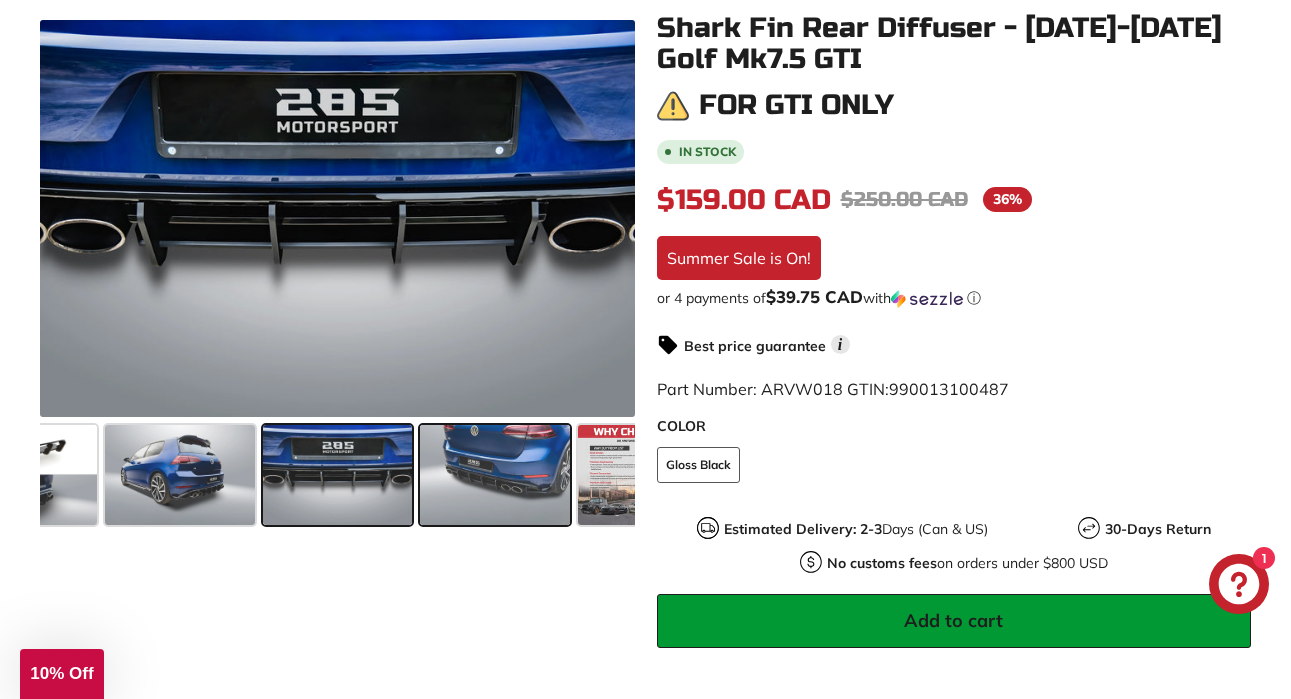 click at bounding box center (495, 475) 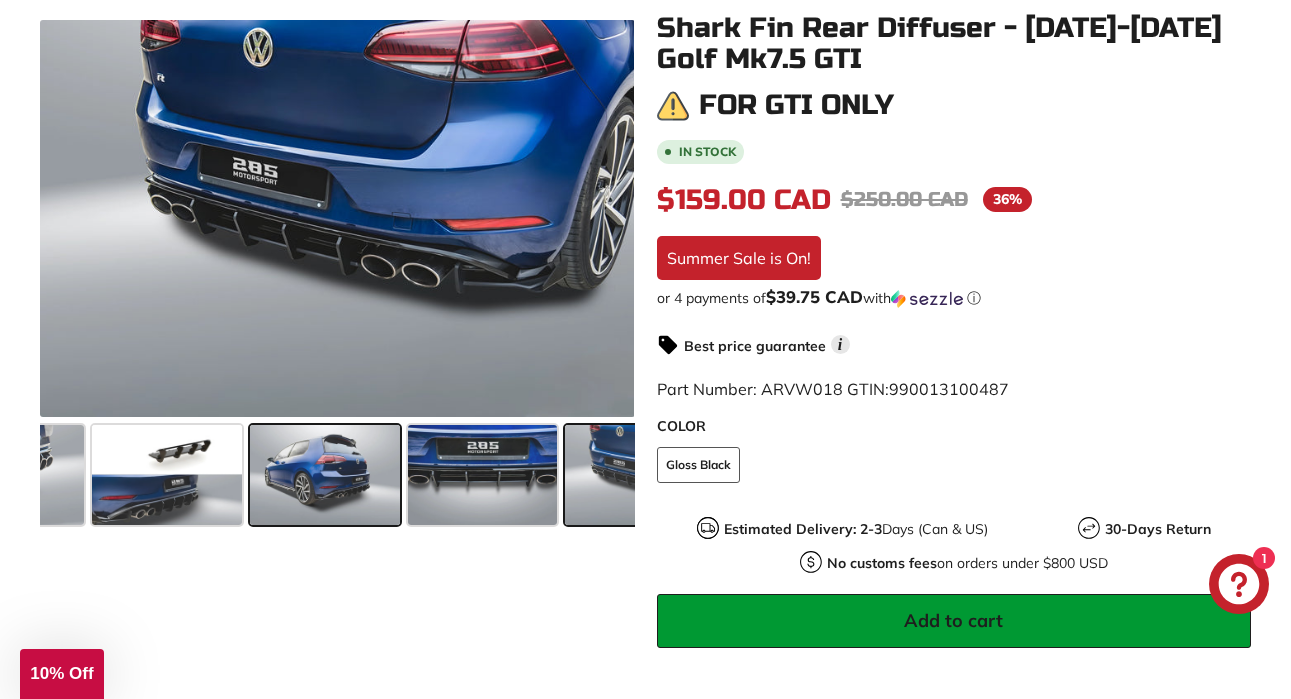 scroll, scrollTop: 0, scrollLeft: 0, axis: both 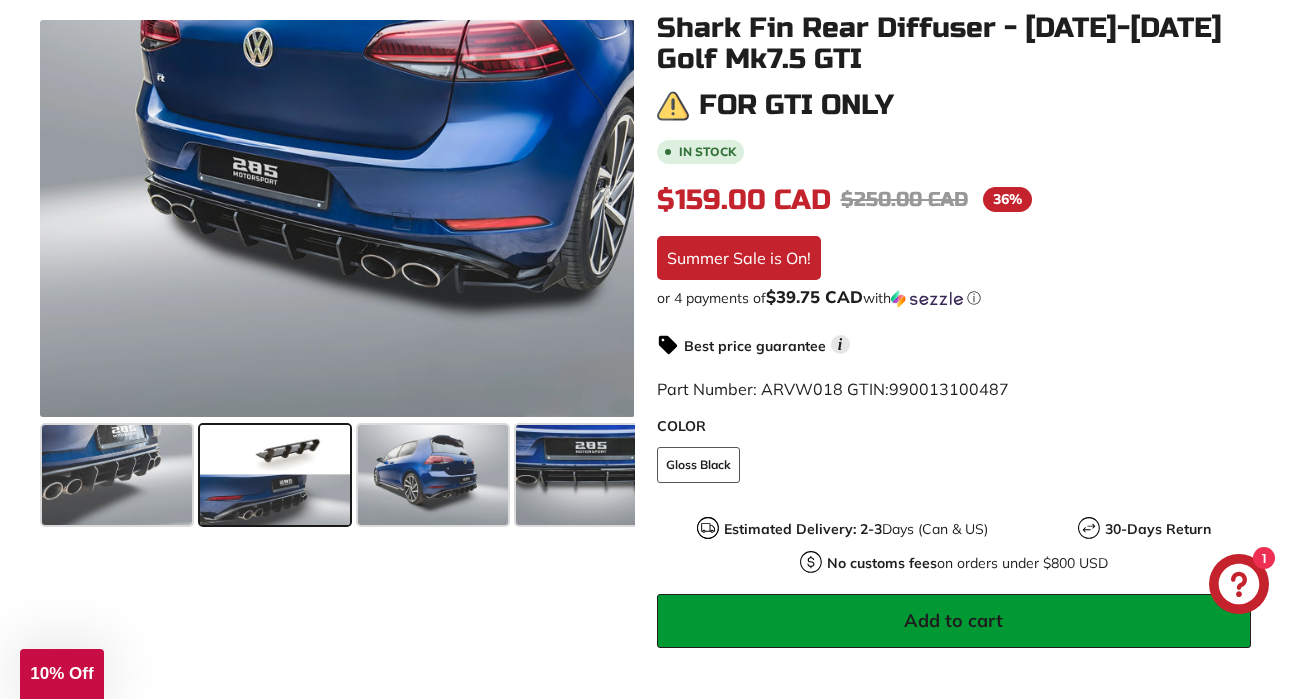 click at bounding box center [275, 475] 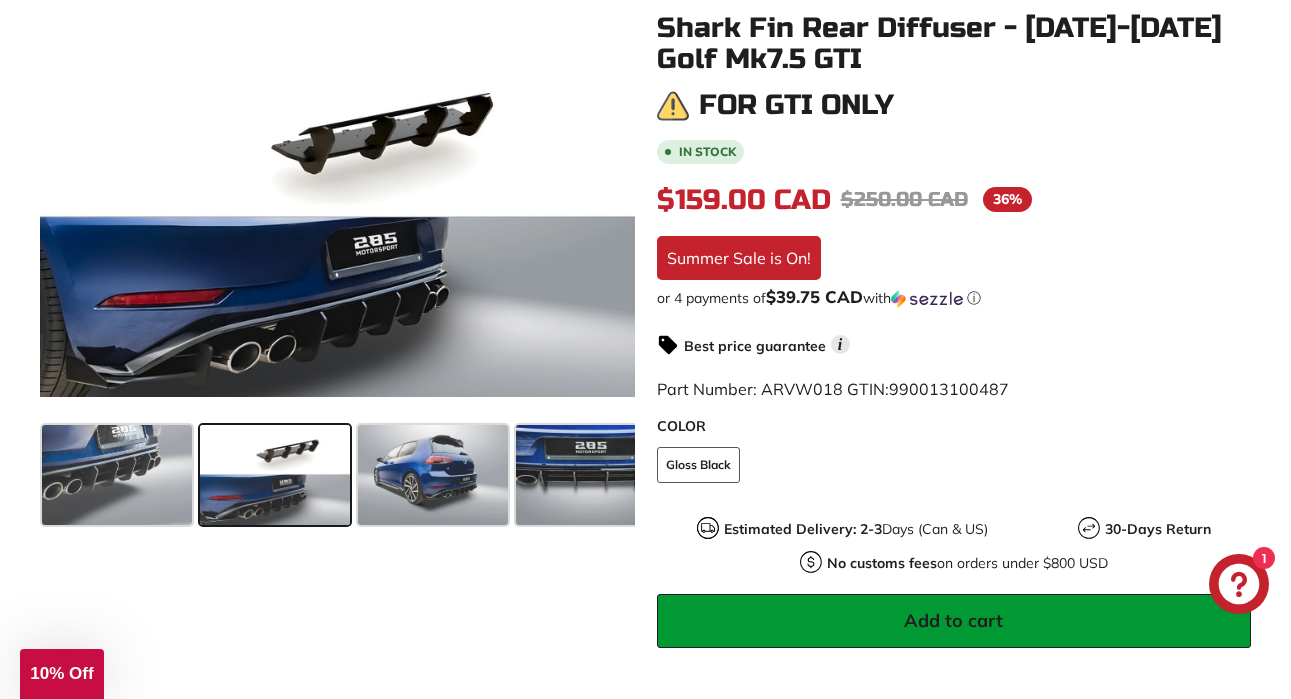 click on "Add to cart" at bounding box center (954, 621) 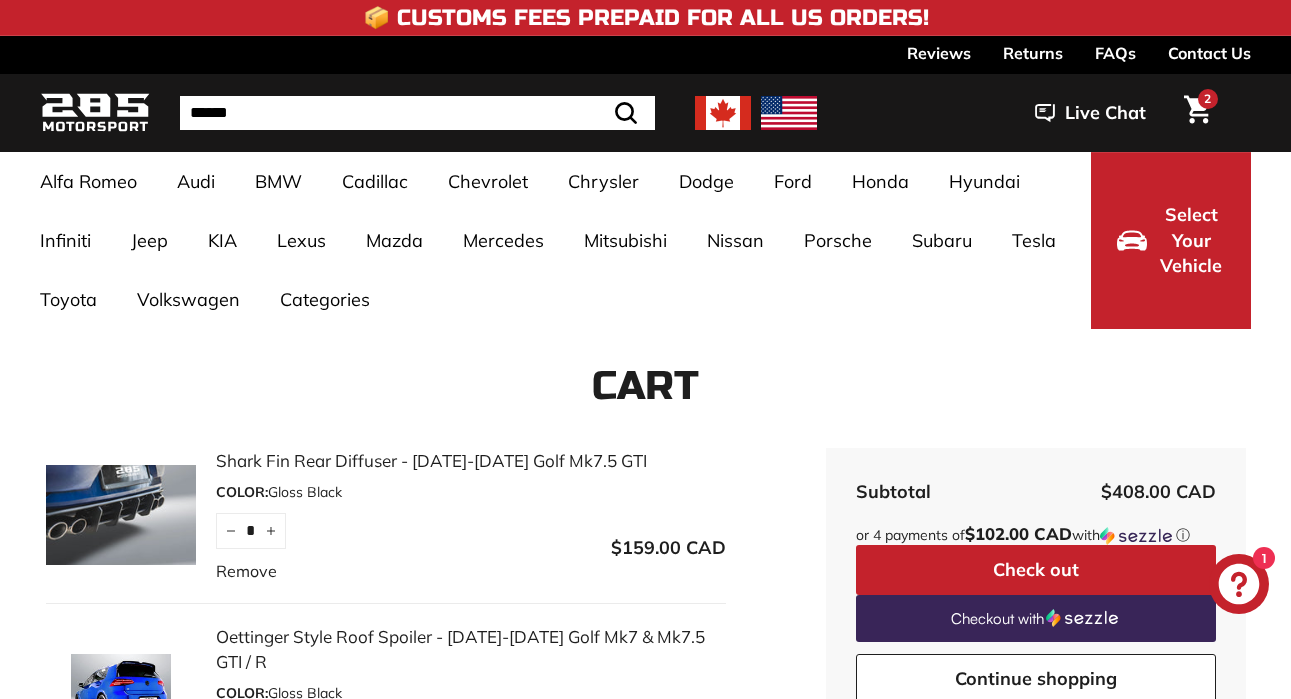 scroll, scrollTop: 0, scrollLeft: 0, axis: both 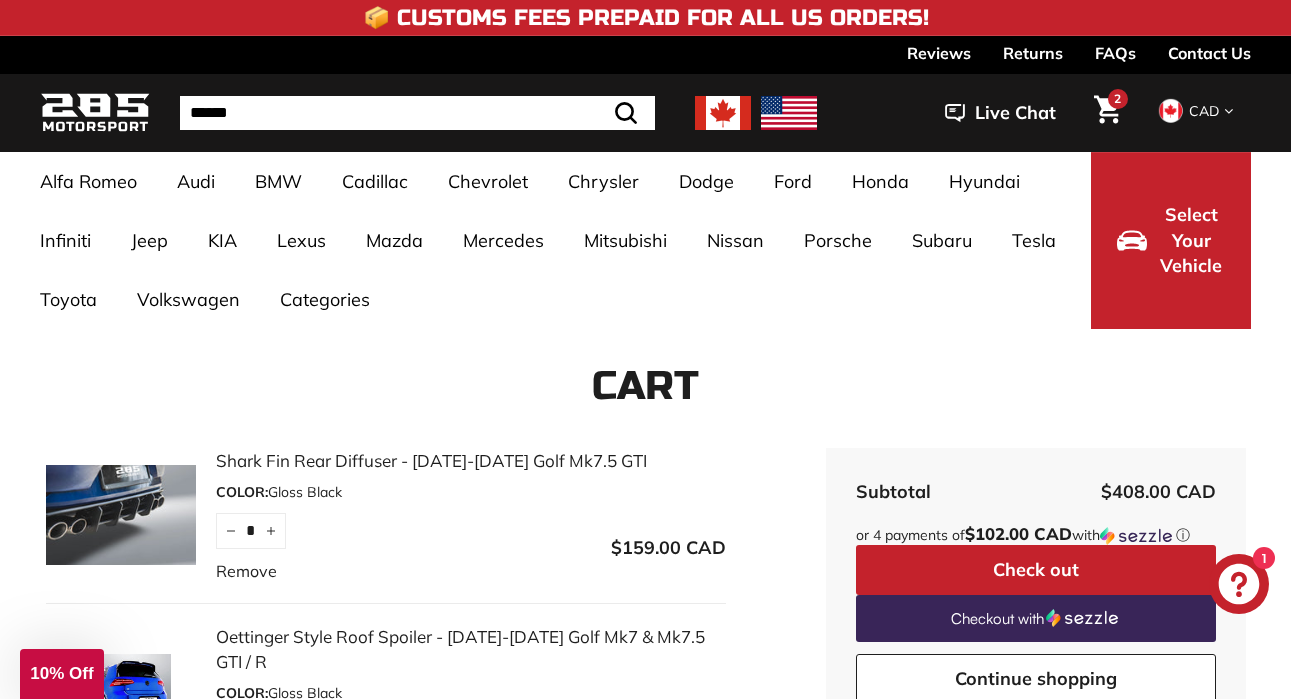 click on "Select Your Vehicle" at bounding box center [1191, 240] 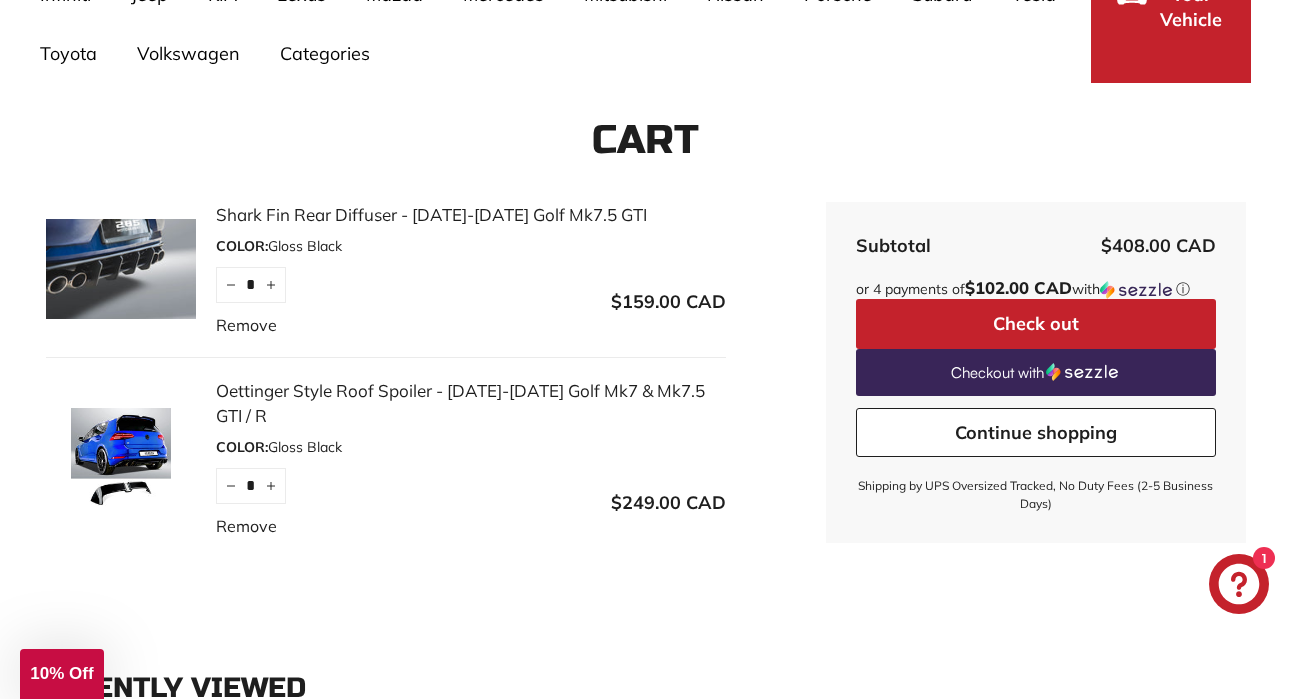 scroll, scrollTop: 242, scrollLeft: 0, axis: vertical 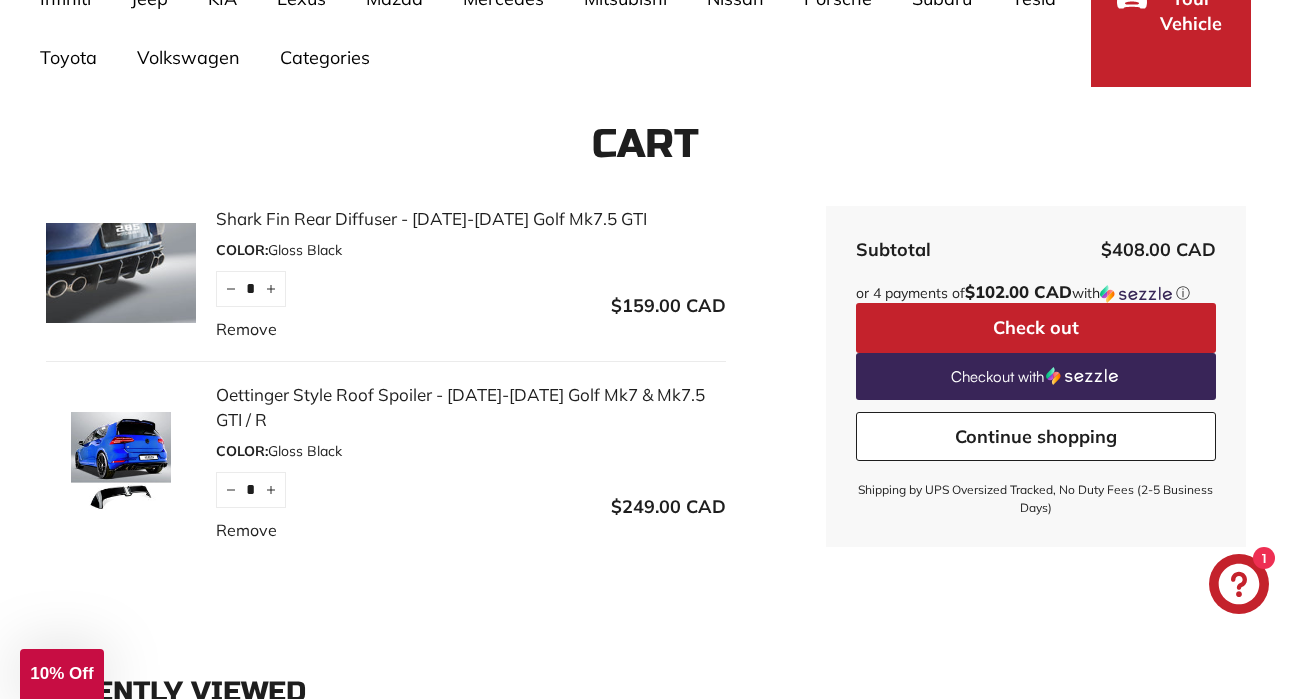 click at bounding box center [121, 462] 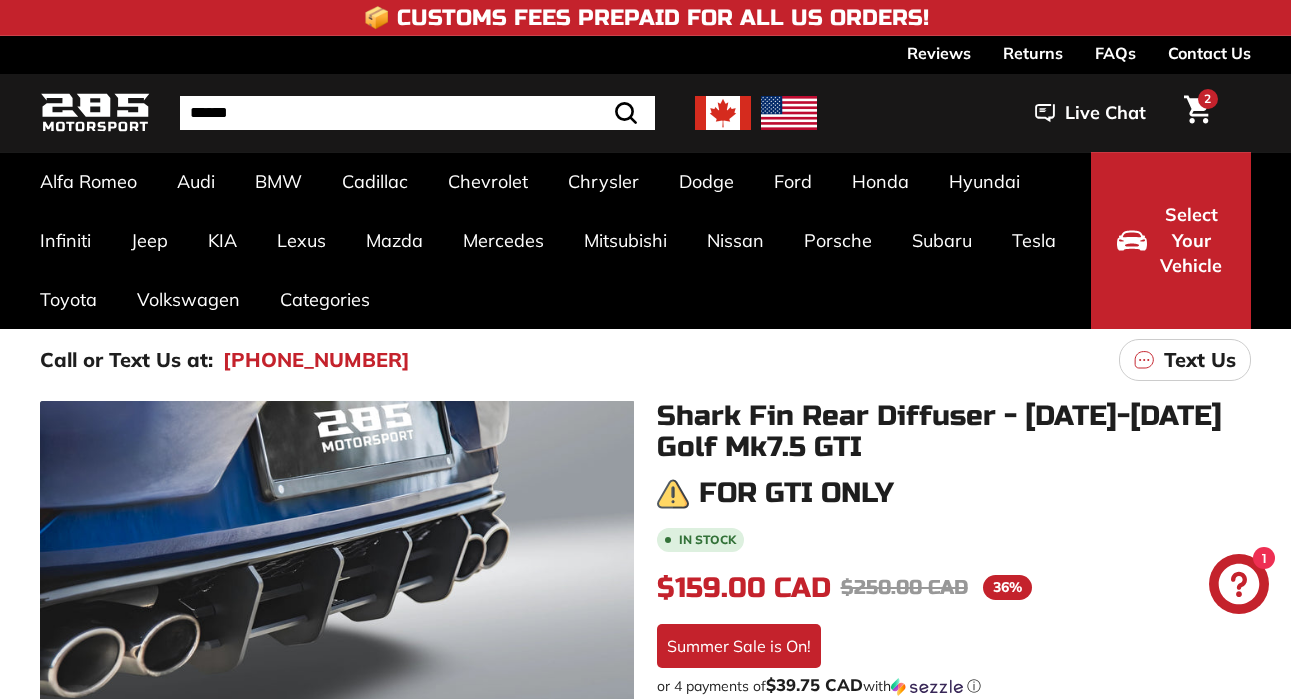 scroll, scrollTop: 0, scrollLeft: 0, axis: both 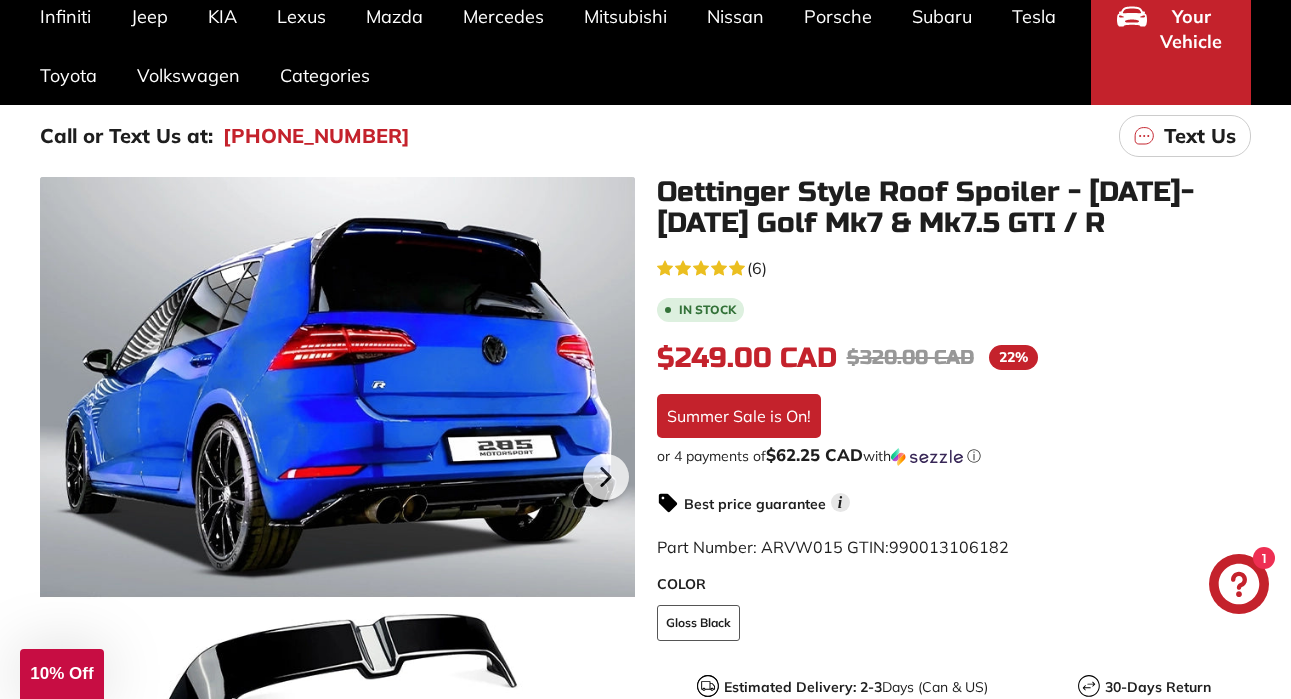drag, startPoint x: 660, startPoint y: 191, endPoint x: 973, endPoint y: 192, distance: 313.0016 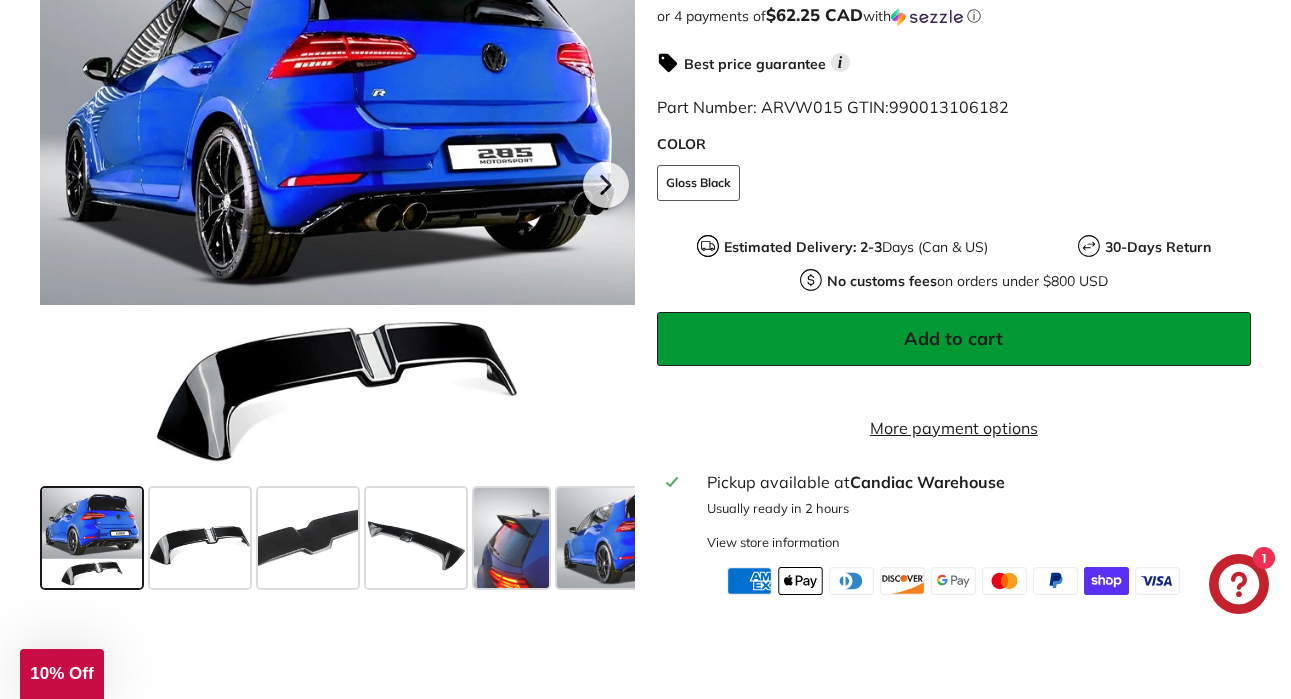 scroll, scrollTop: 692, scrollLeft: 0, axis: vertical 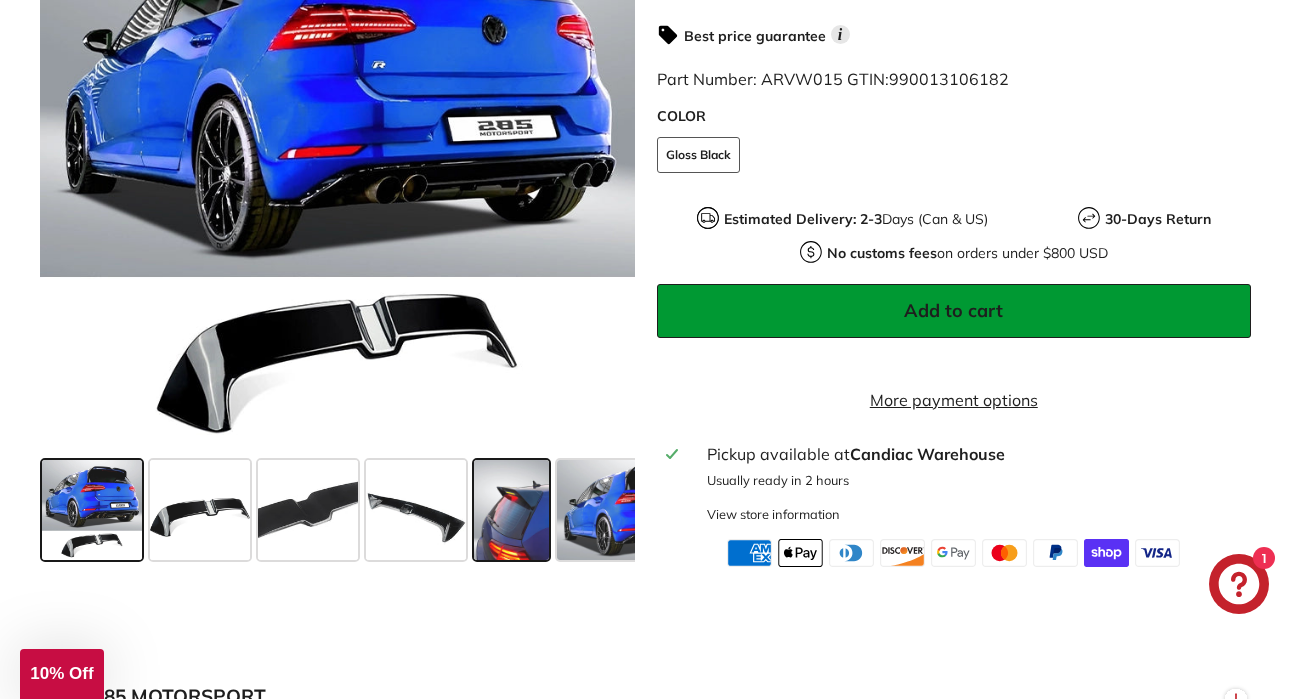click at bounding box center (511, 509) 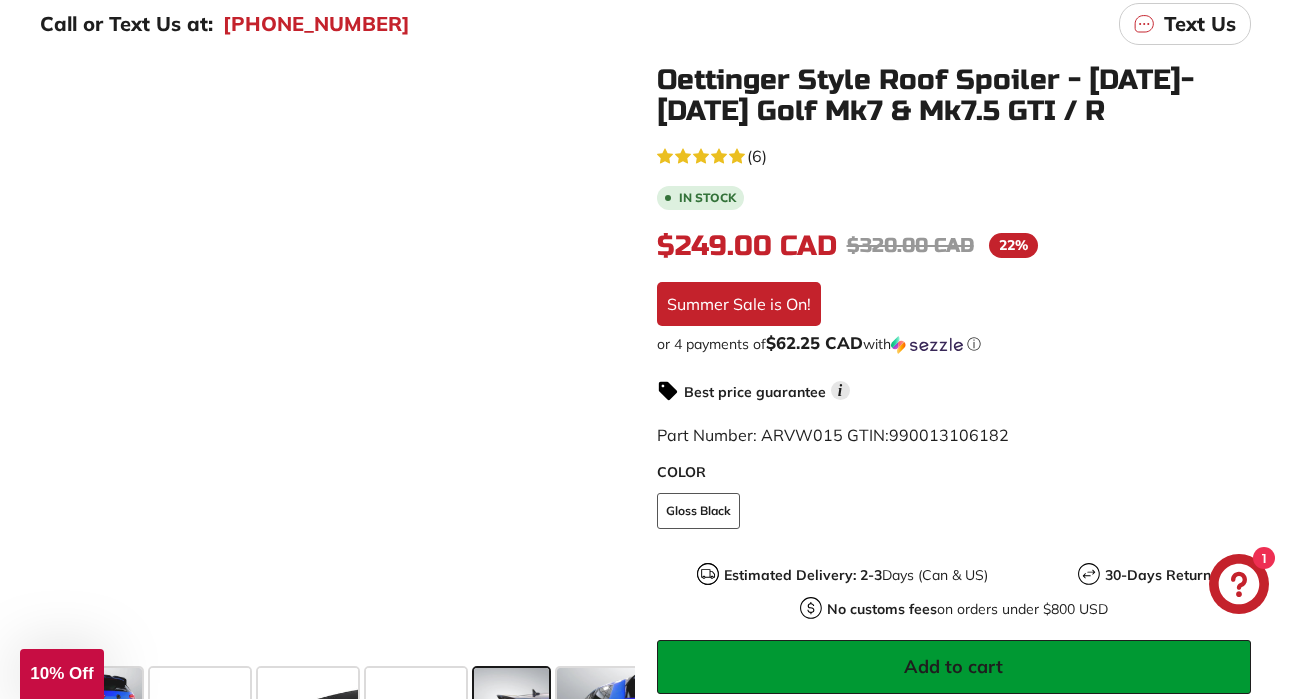 scroll, scrollTop: 338, scrollLeft: 0, axis: vertical 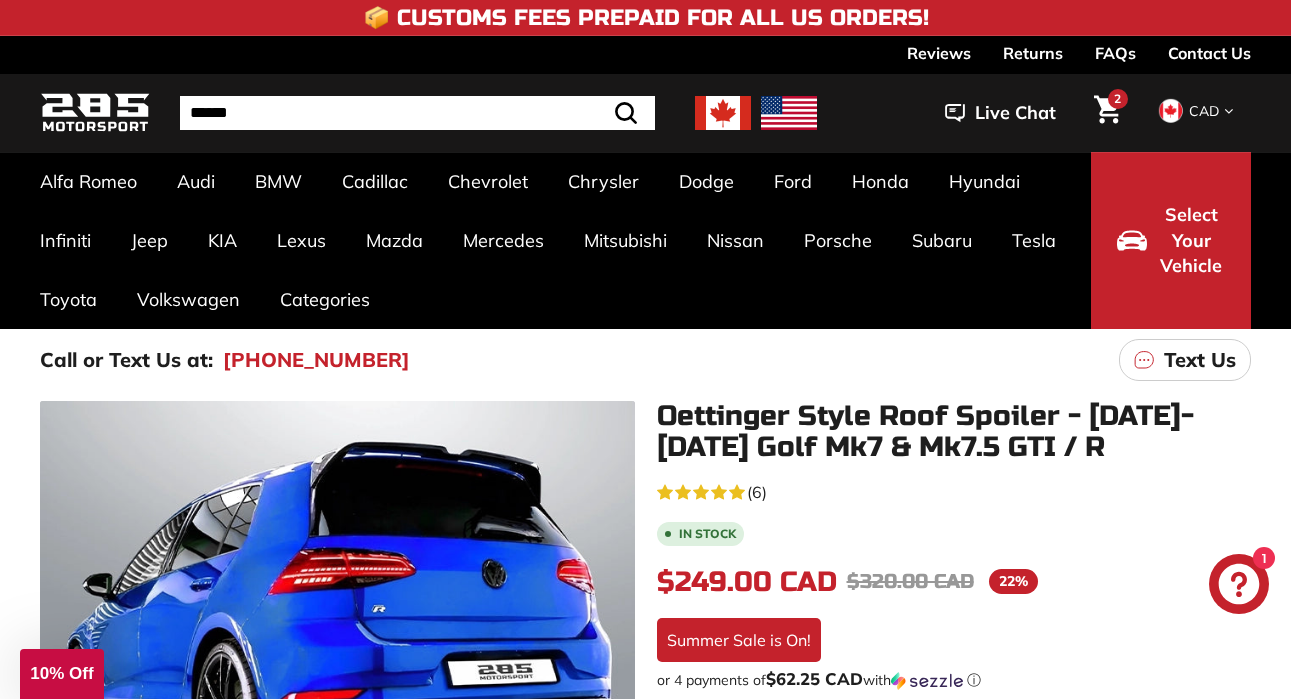 click 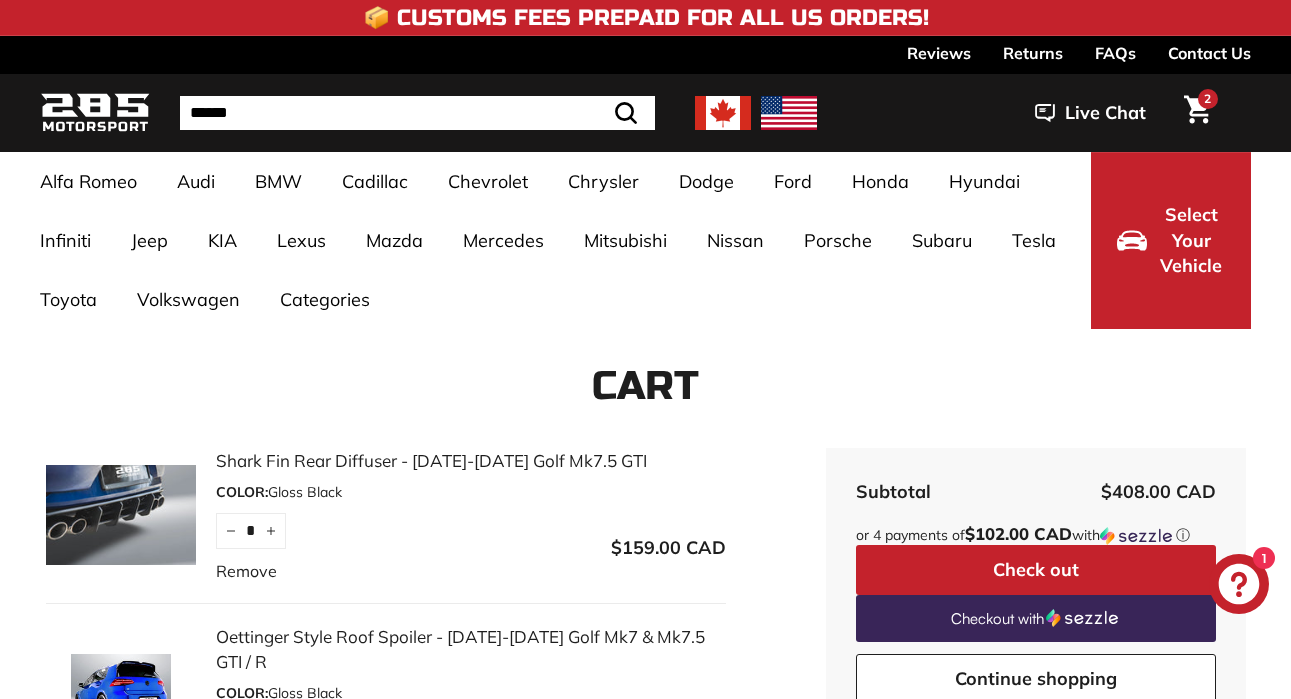 scroll, scrollTop: 0, scrollLeft: 0, axis: both 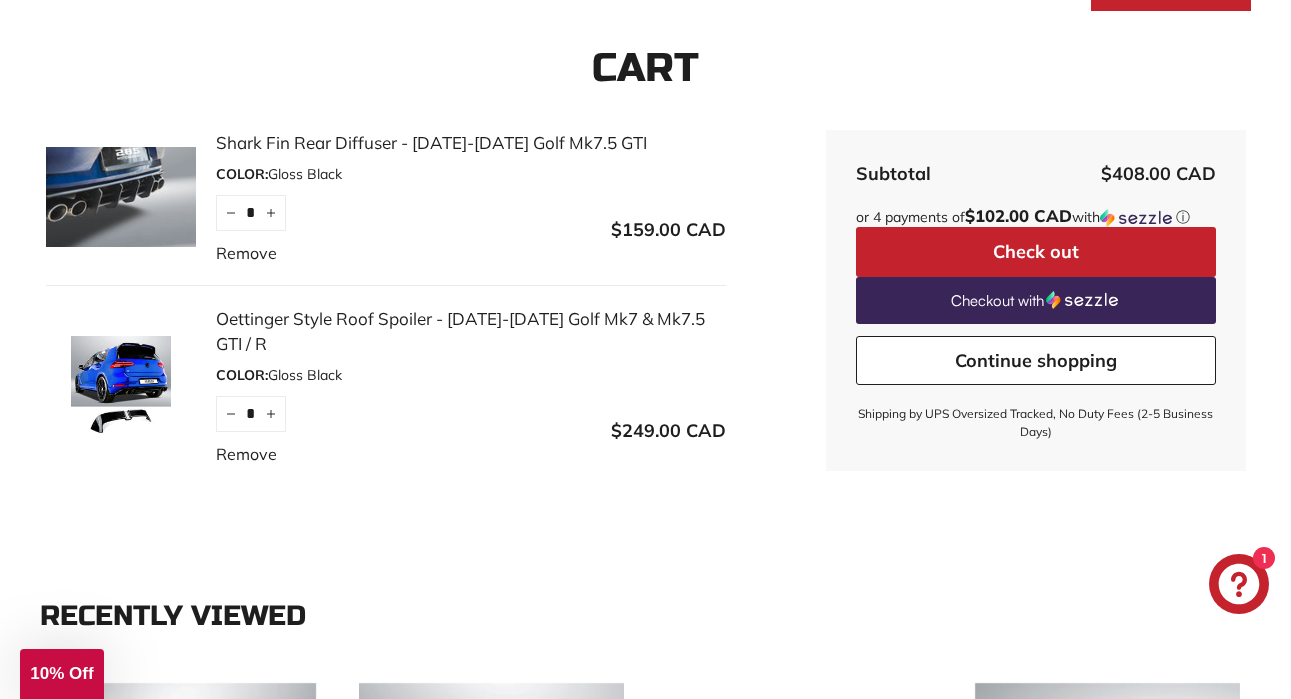 click on "COLOR:  Gloss Black" at bounding box center [471, 174] 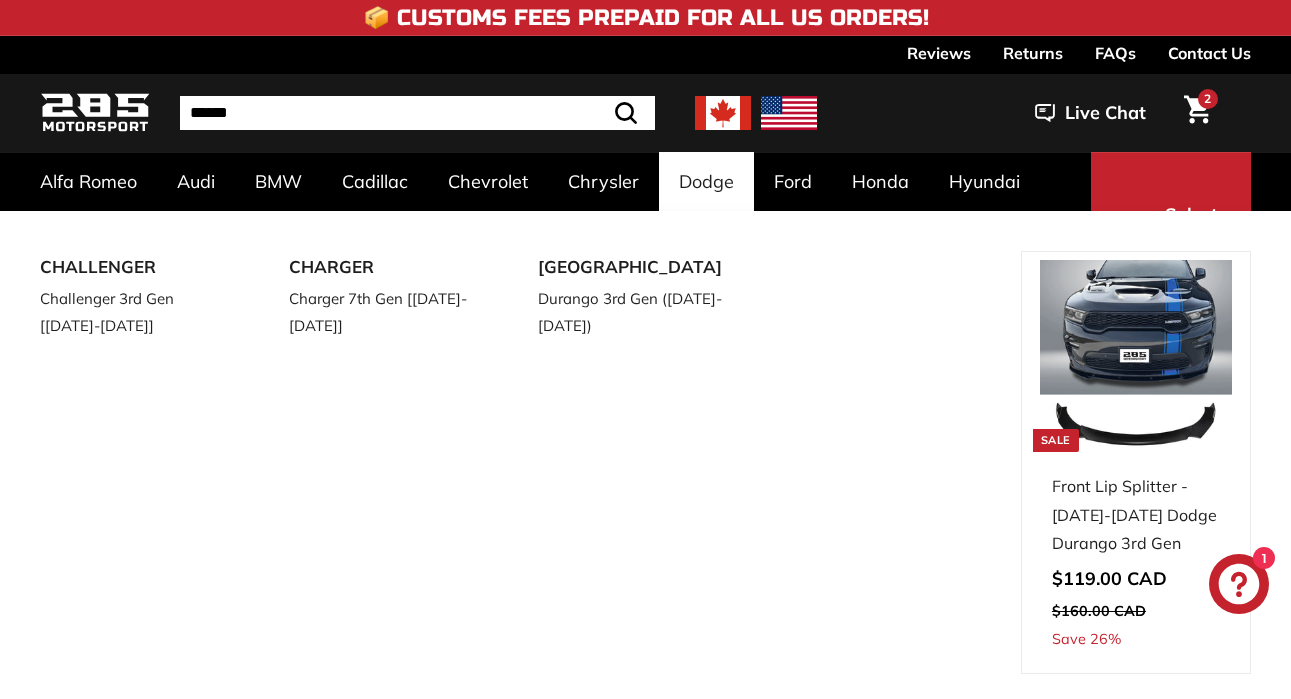 scroll, scrollTop: 0, scrollLeft: 0, axis: both 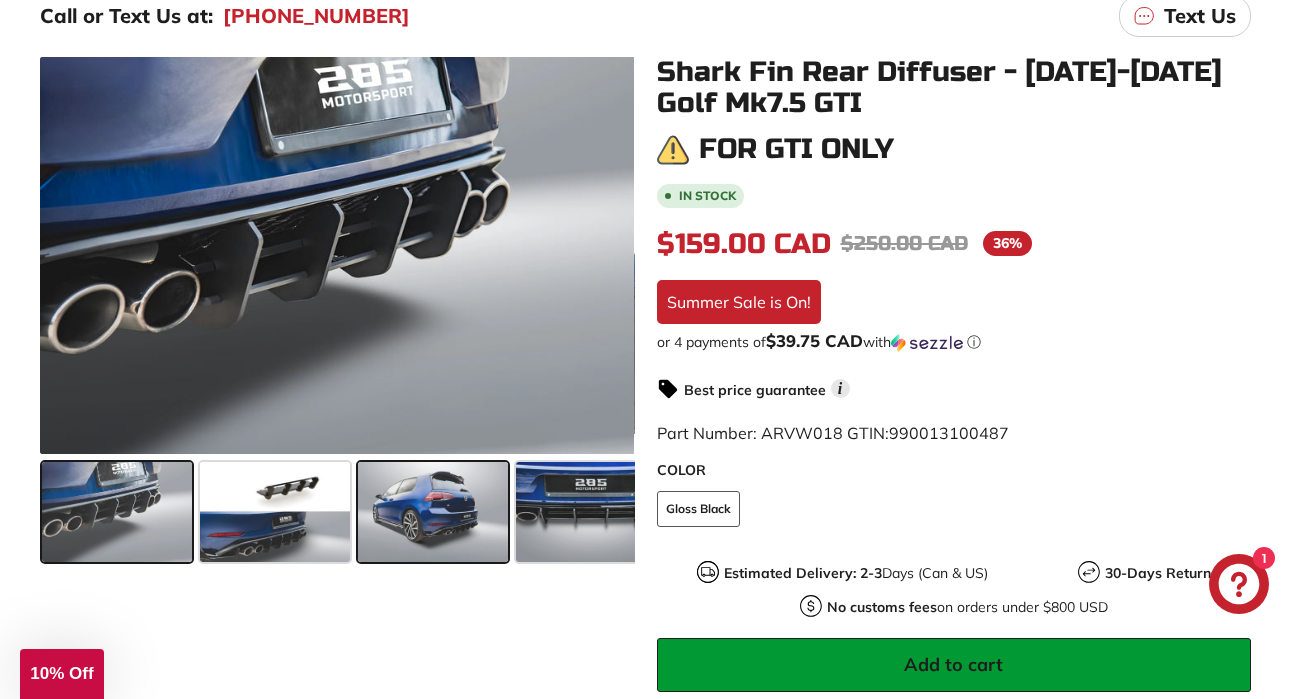 click at bounding box center (433, 512) 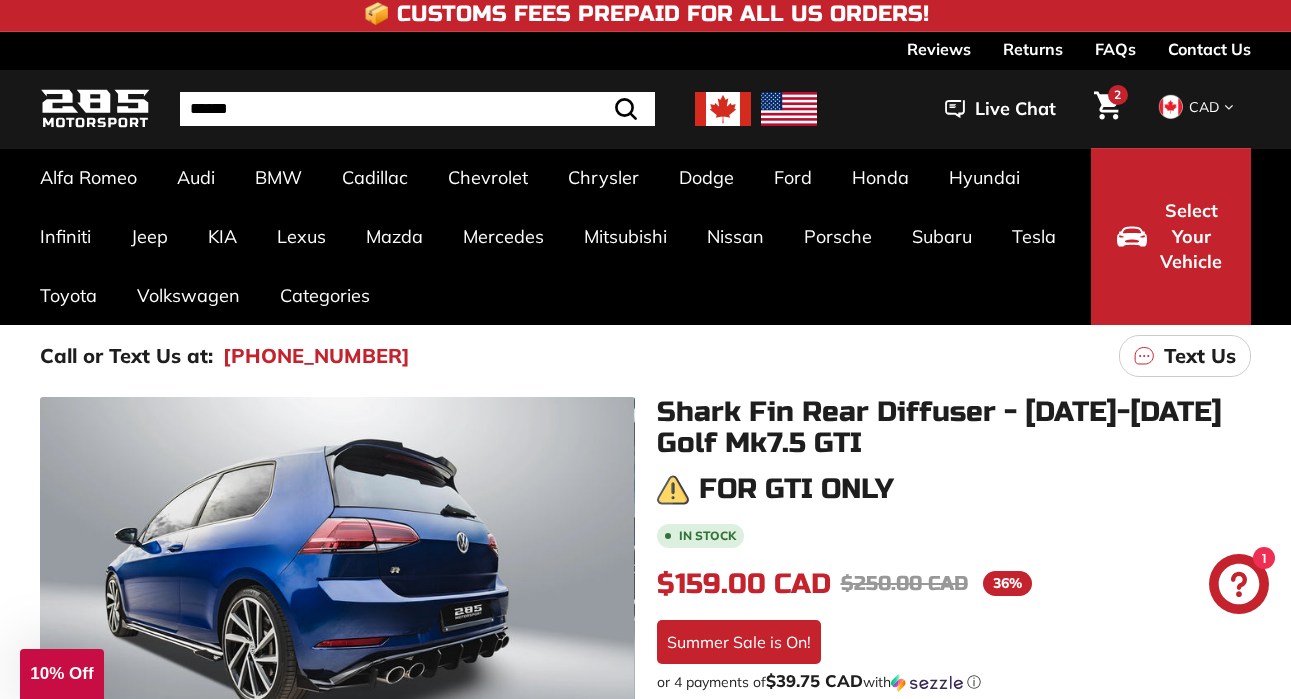 scroll, scrollTop: 0, scrollLeft: 0, axis: both 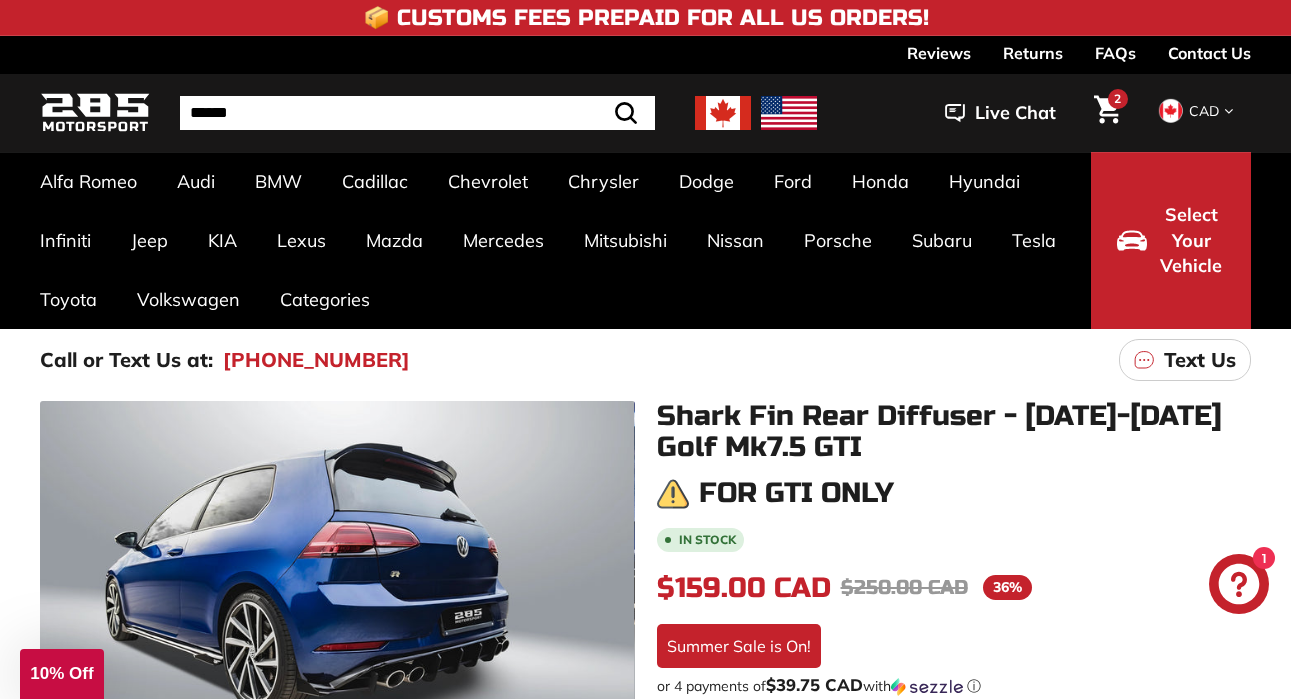 click on "2" at bounding box center (1117, 99) 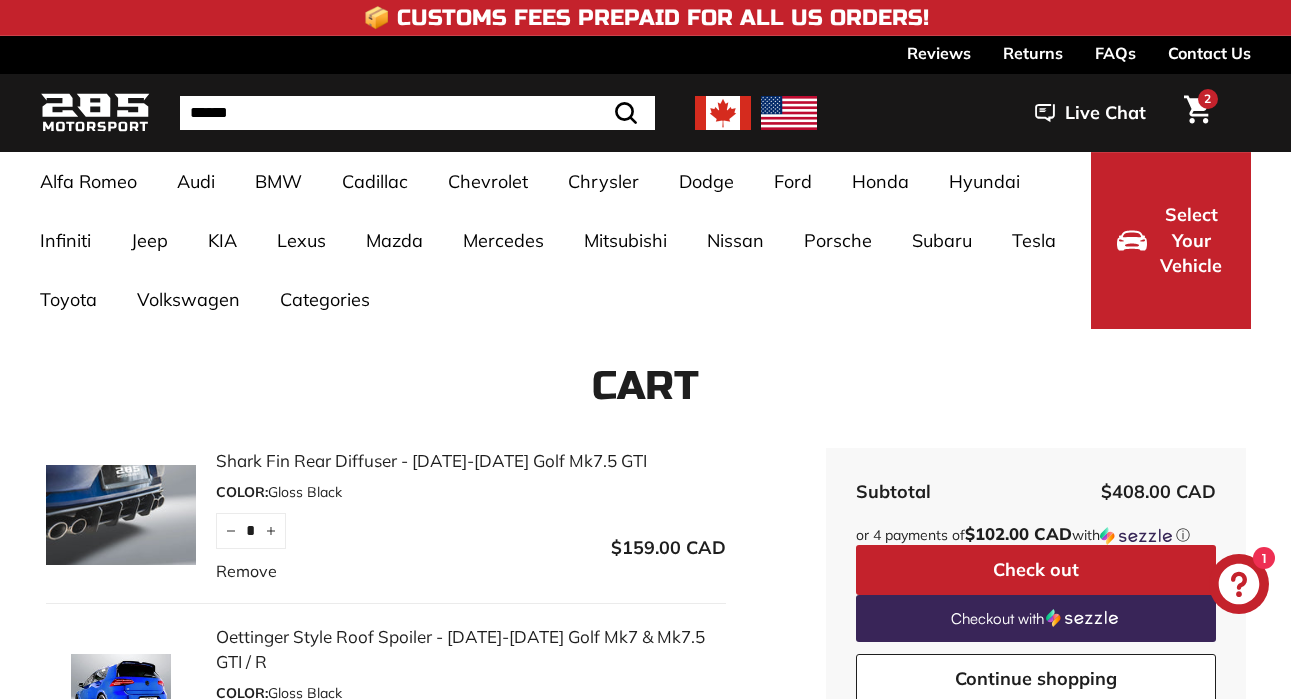 scroll, scrollTop: 0, scrollLeft: 0, axis: both 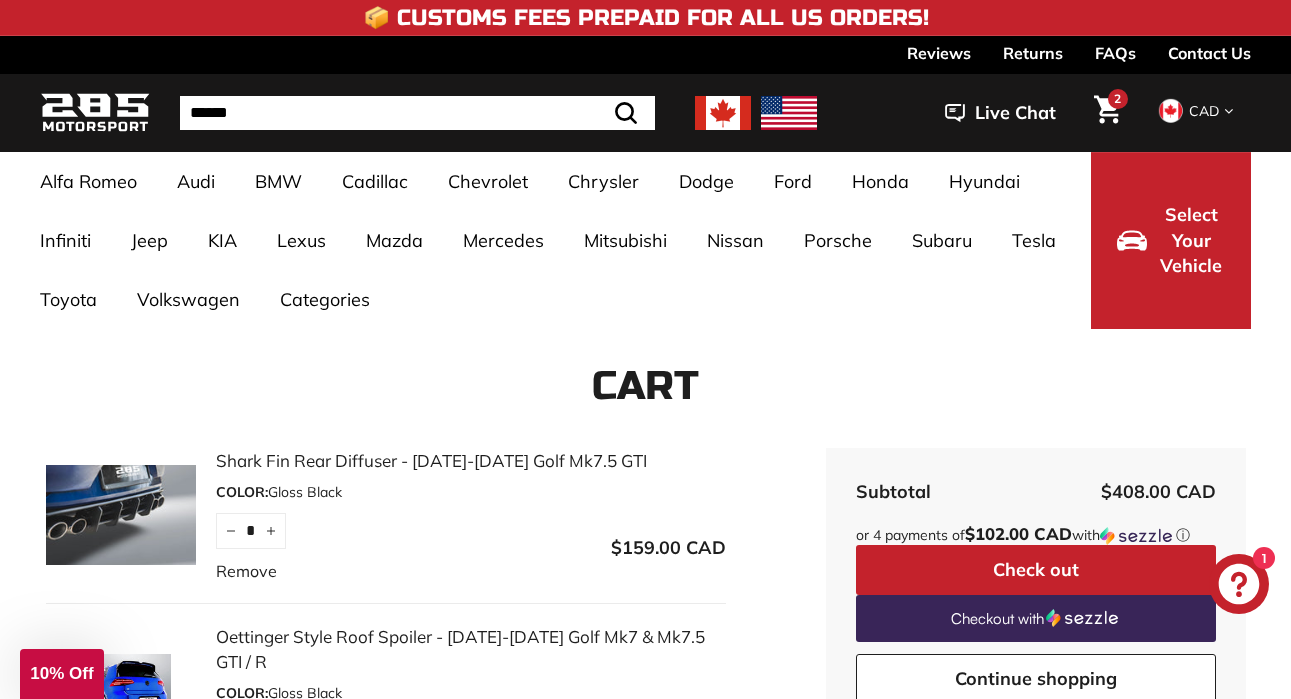 click on "Remove" at bounding box center (246, 571) 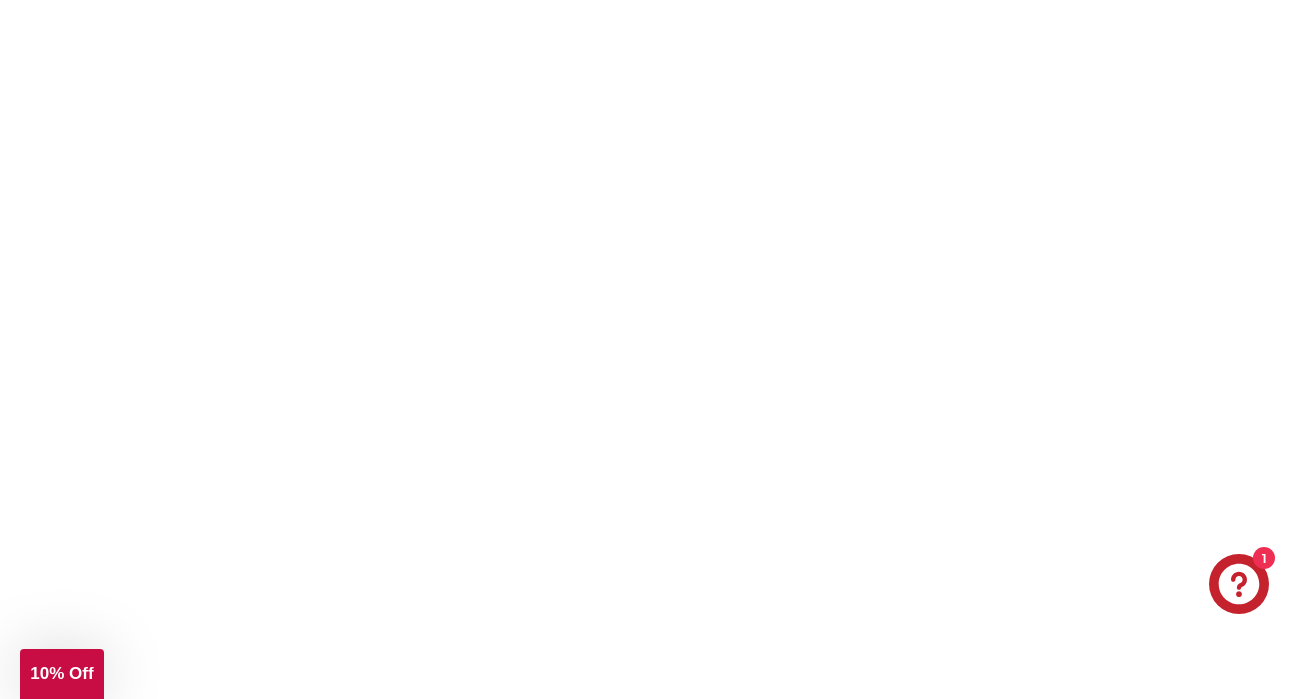 scroll, scrollTop: 281, scrollLeft: 0, axis: vertical 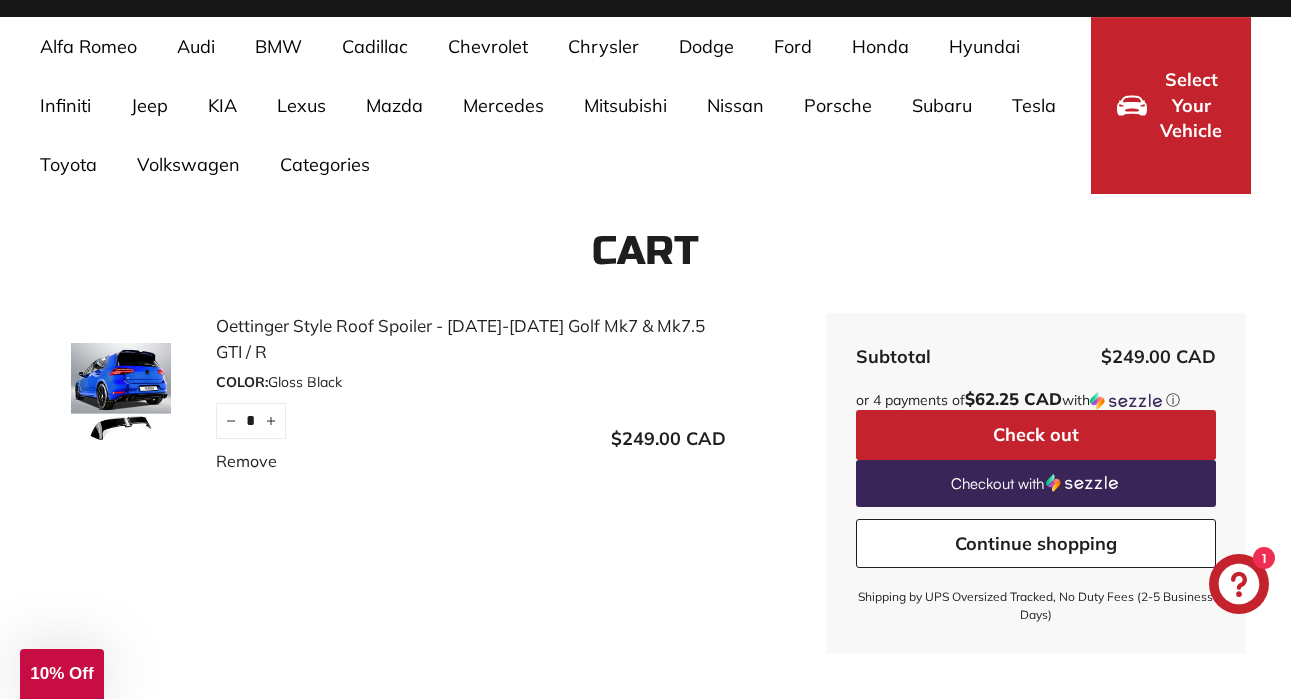 click at bounding box center [121, 393] 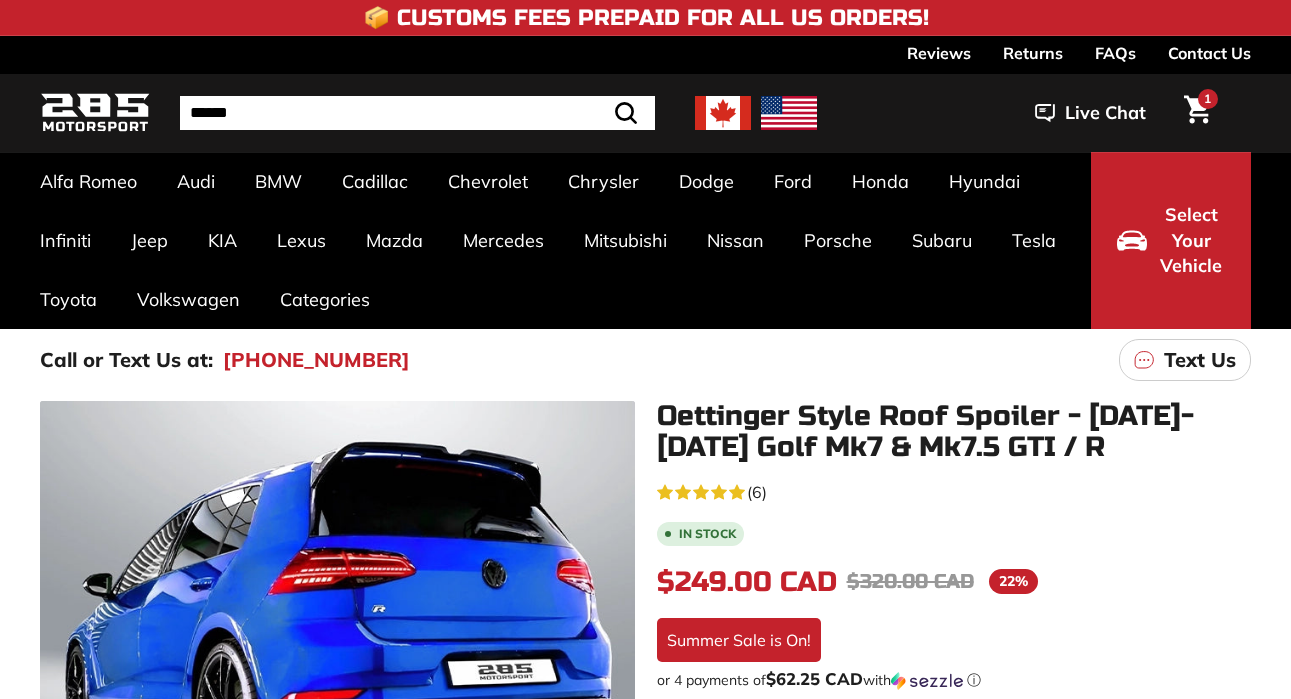 scroll, scrollTop: 0, scrollLeft: 0, axis: both 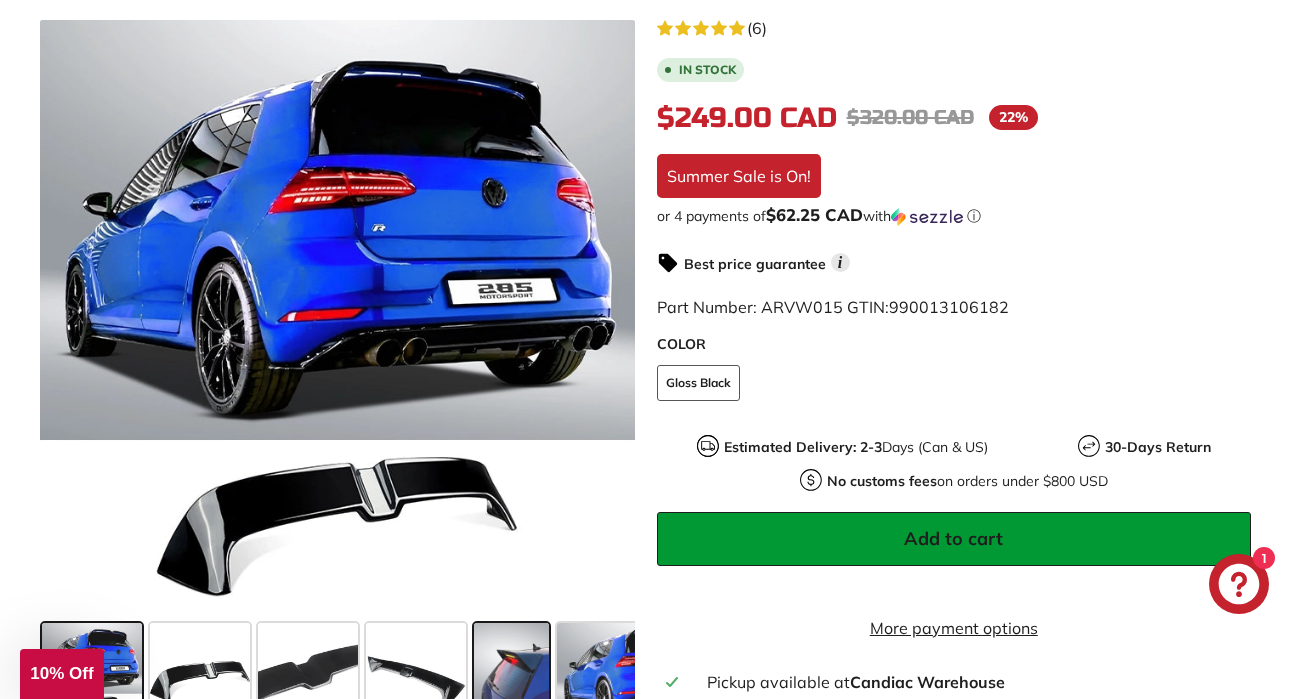 click at bounding box center [511, 673] 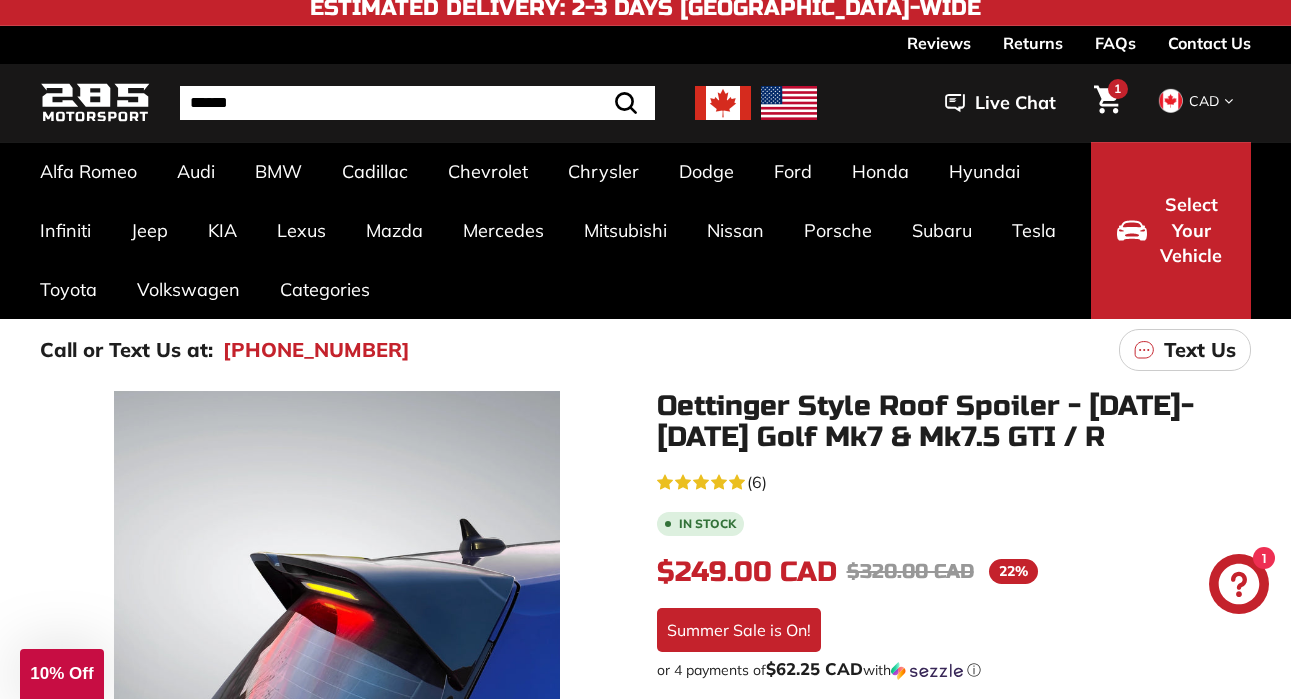 scroll, scrollTop: 0, scrollLeft: 0, axis: both 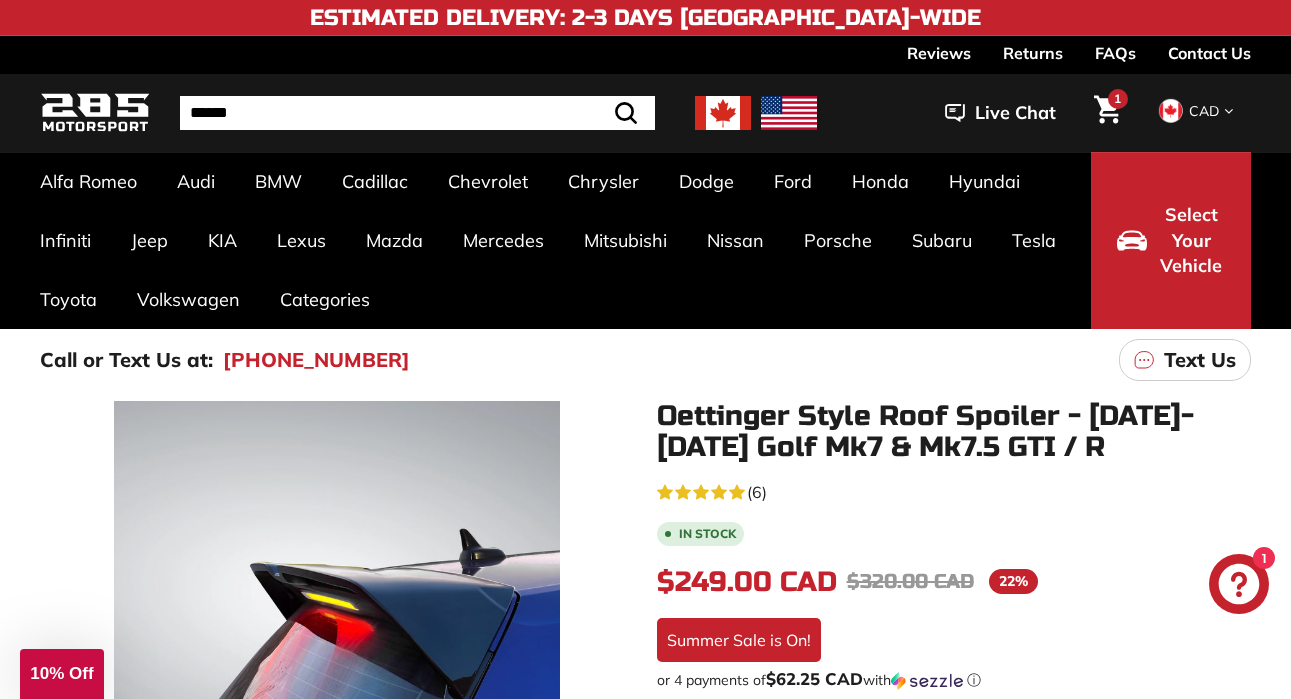 click 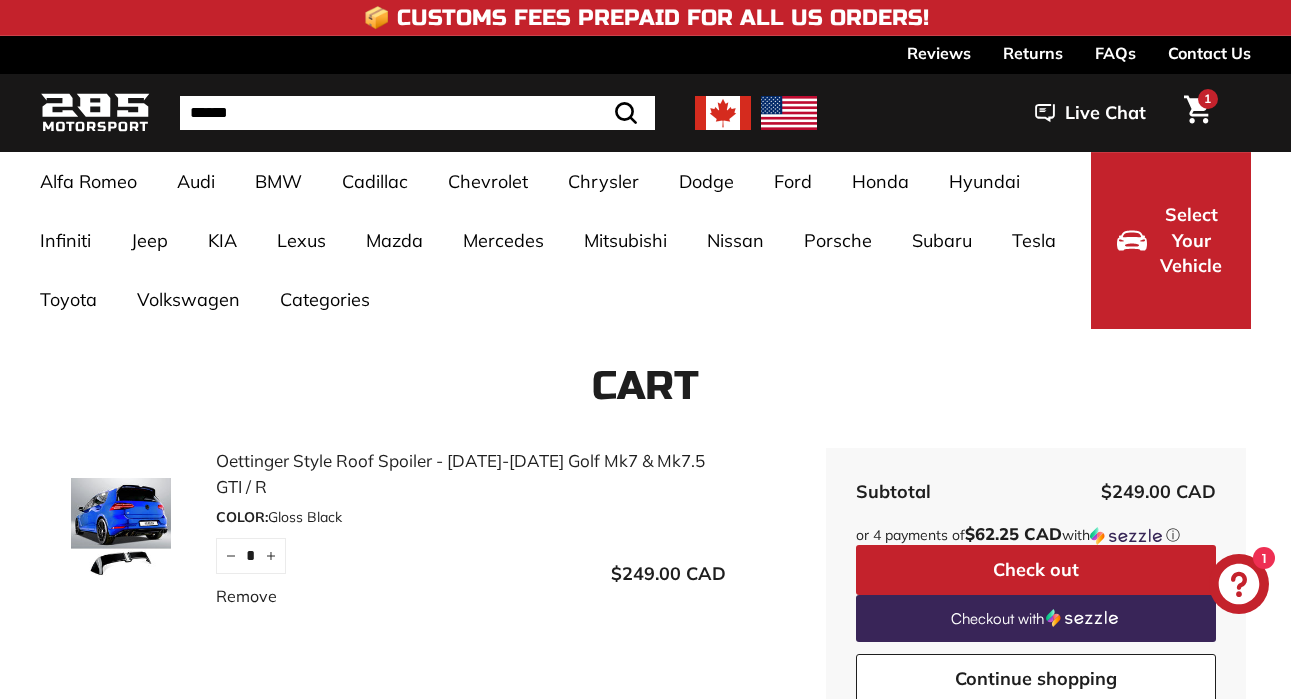 scroll, scrollTop: 0, scrollLeft: 0, axis: both 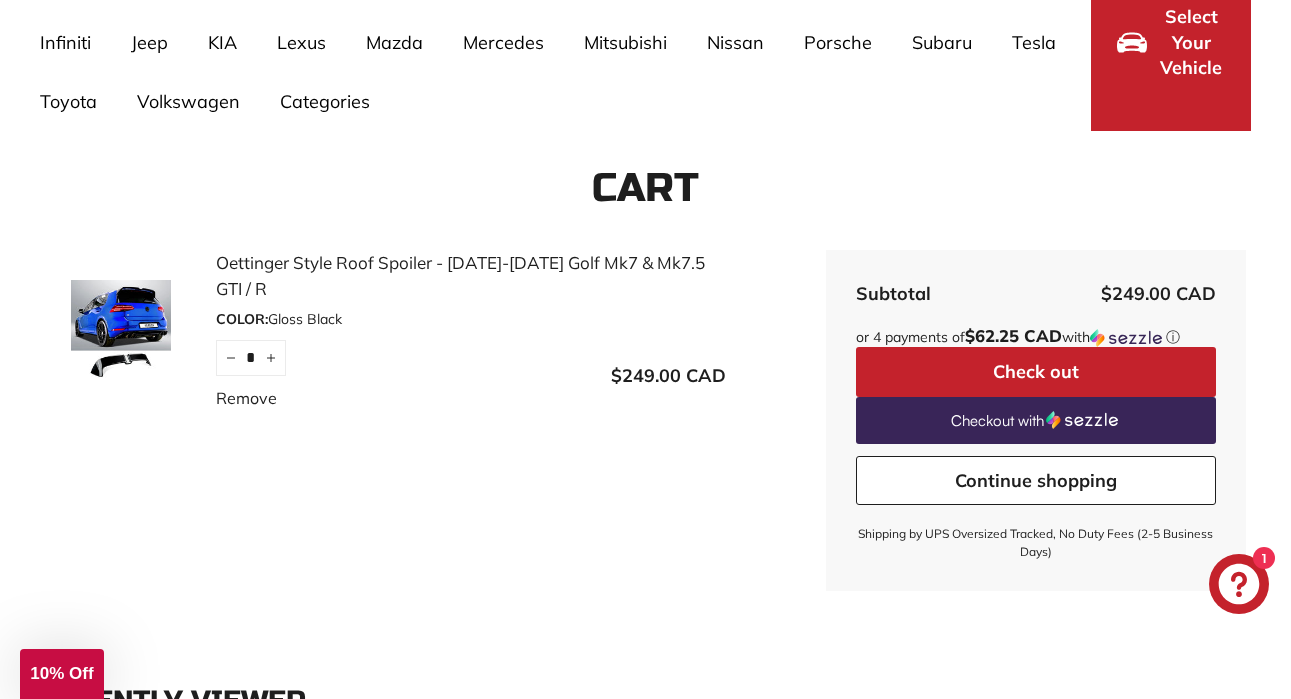 click on "Continue shopping" at bounding box center (1036, 481) 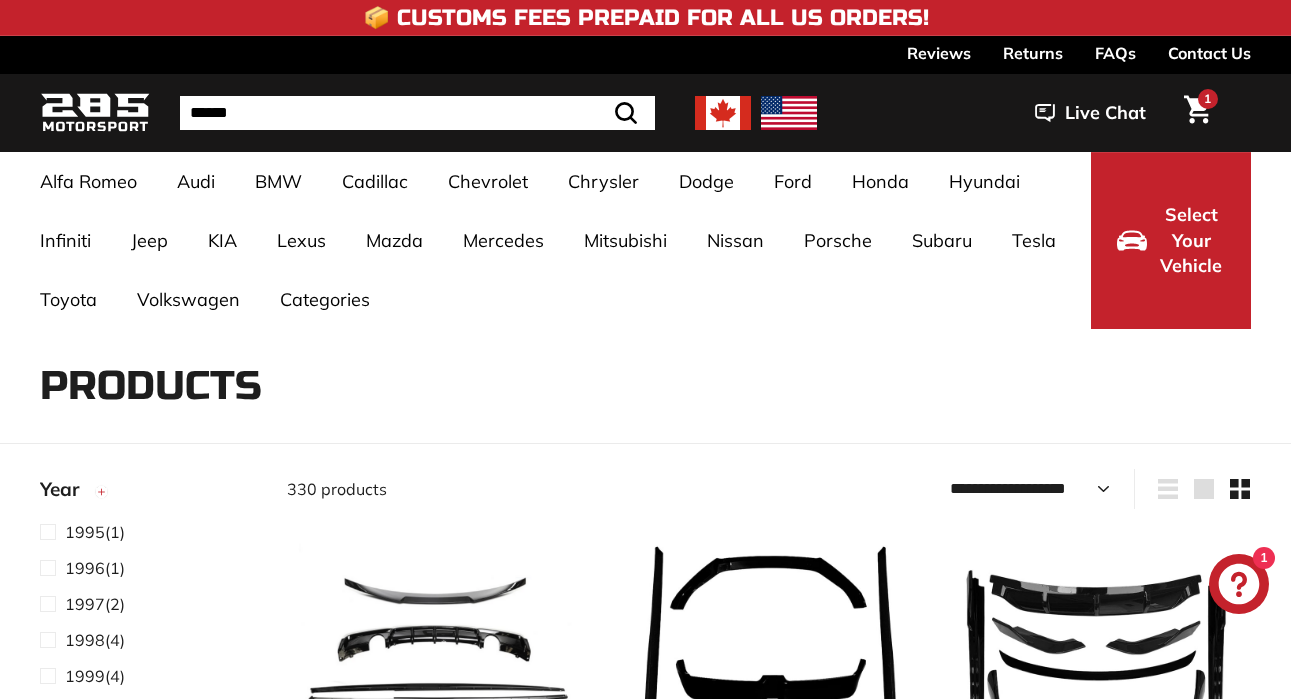 scroll, scrollTop: 0, scrollLeft: 0, axis: both 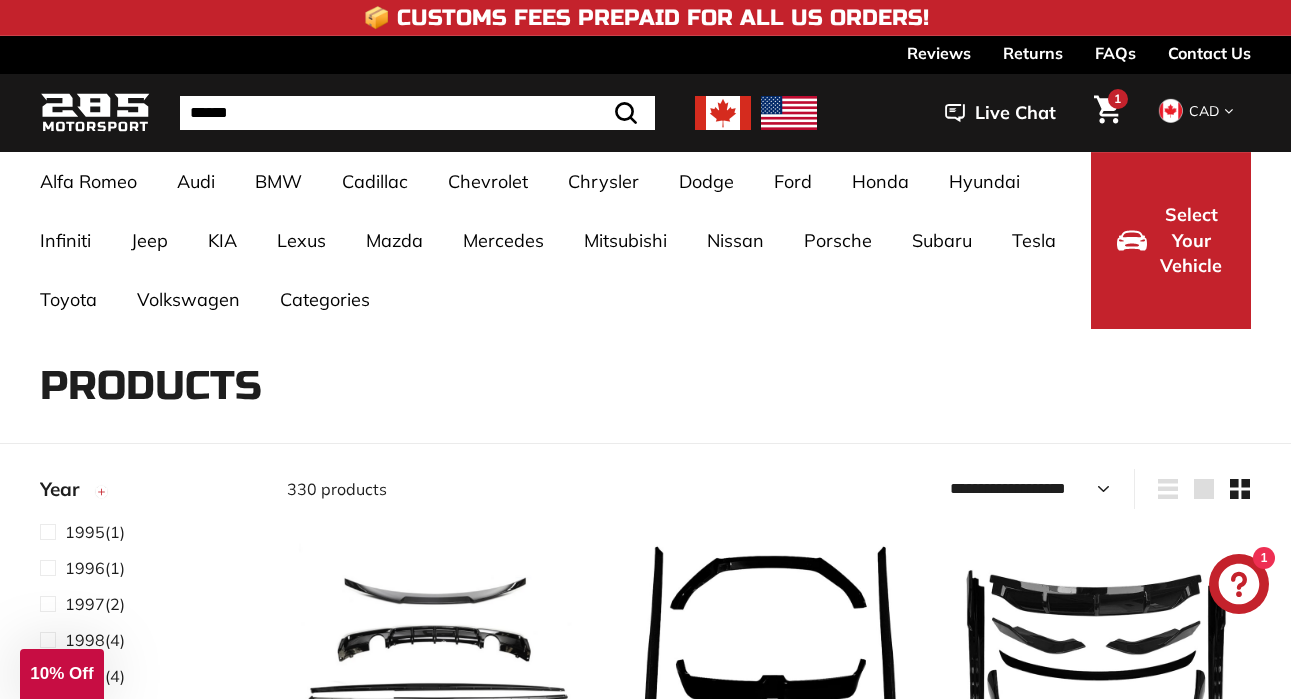 click on "1" at bounding box center (1117, 99) 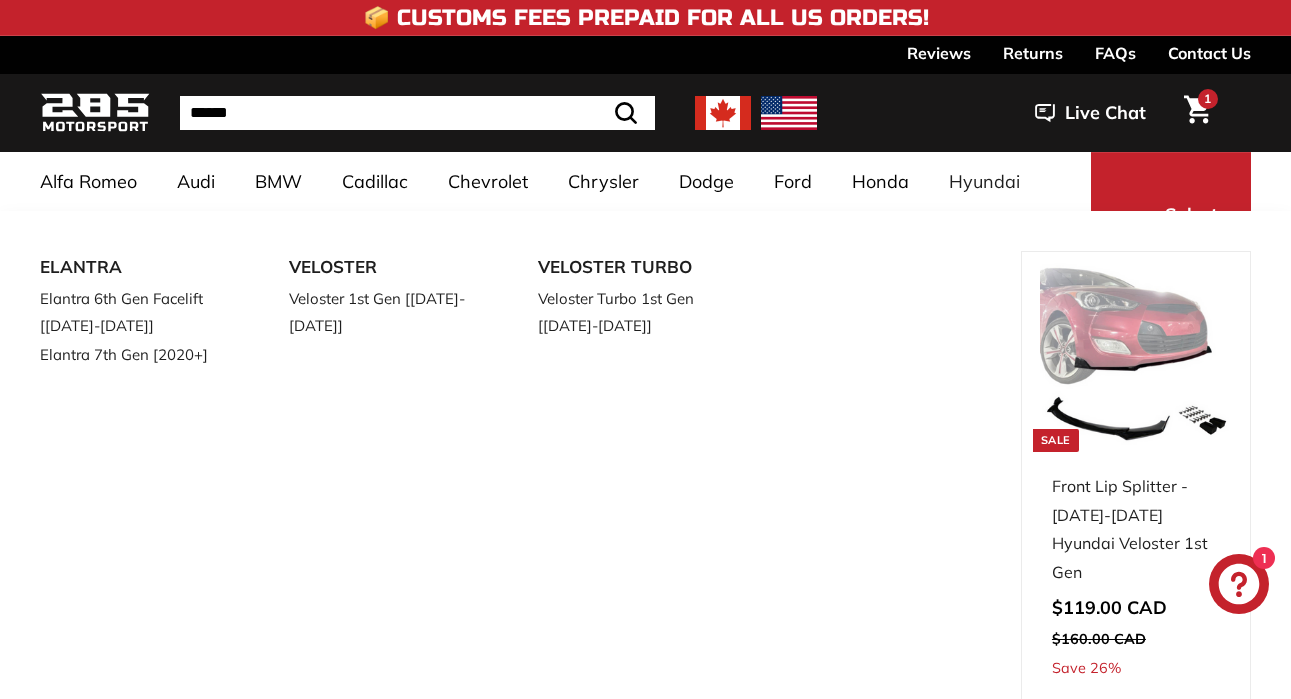 scroll, scrollTop: 0, scrollLeft: 0, axis: both 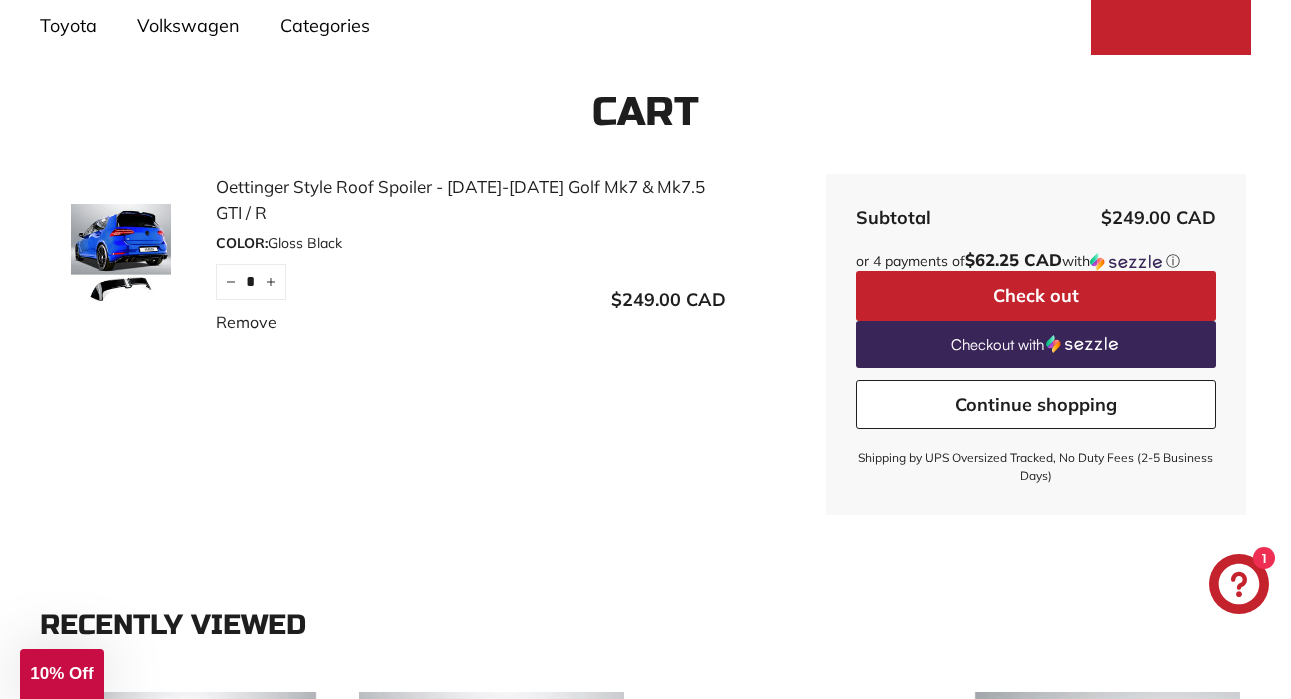 click on "Check out" at bounding box center (1036, 296) 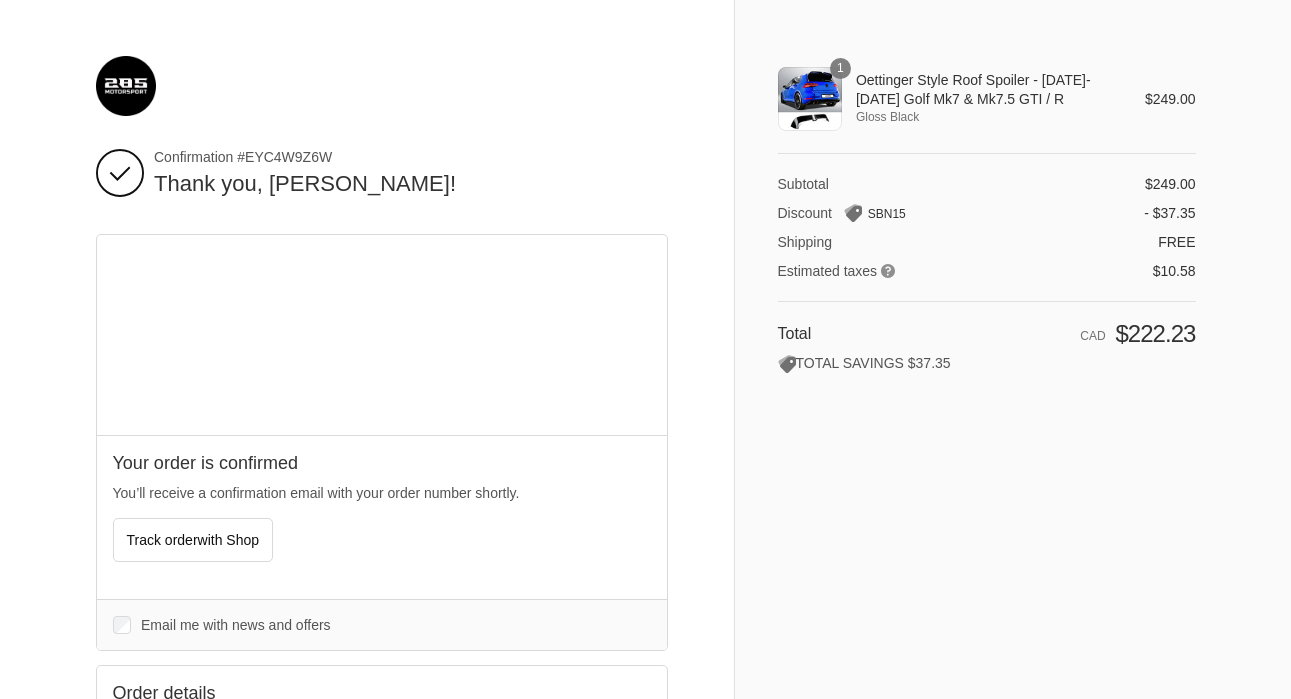 scroll, scrollTop: 0, scrollLeft: 0, axis: both 